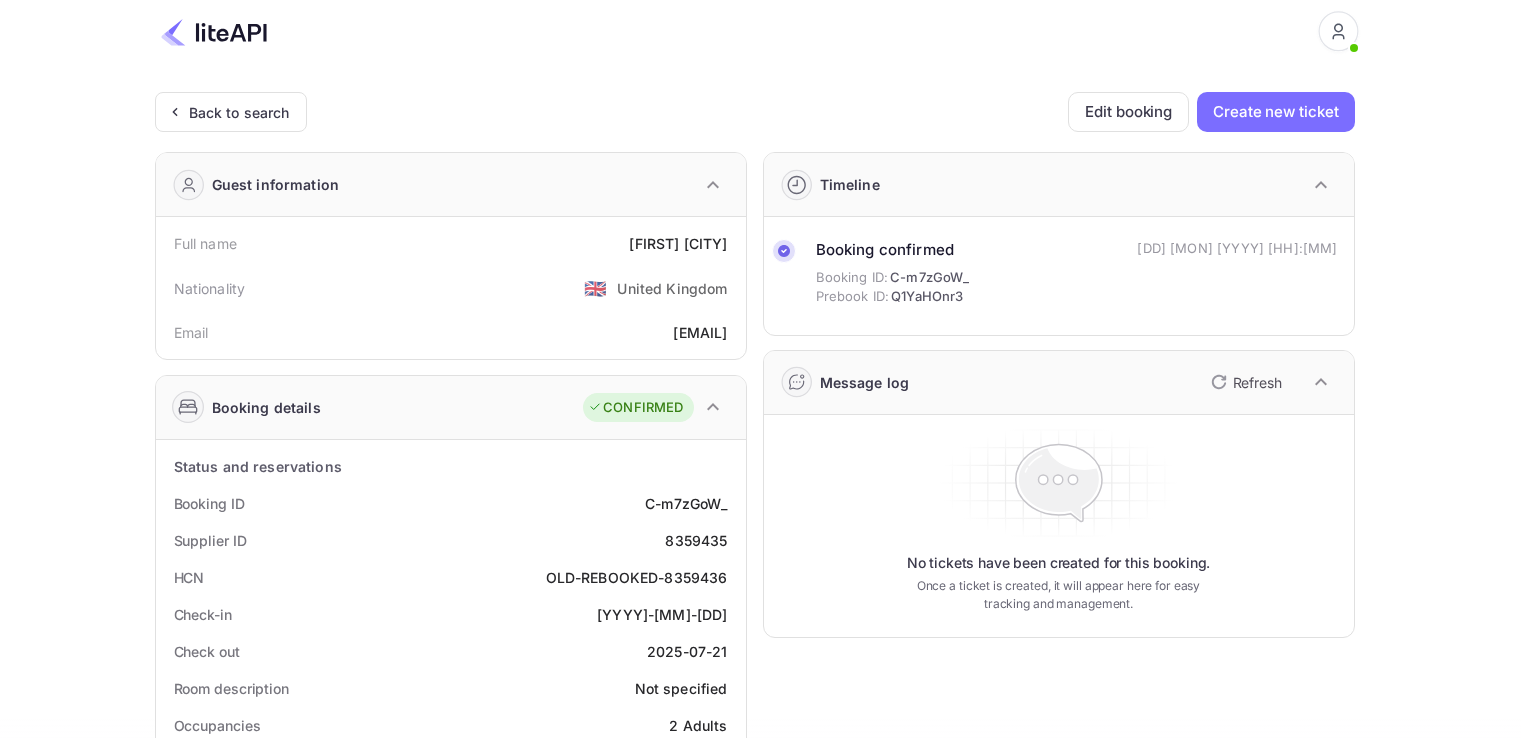 scroll, scrollTop: 0, scrollLeft: 0, axis: both 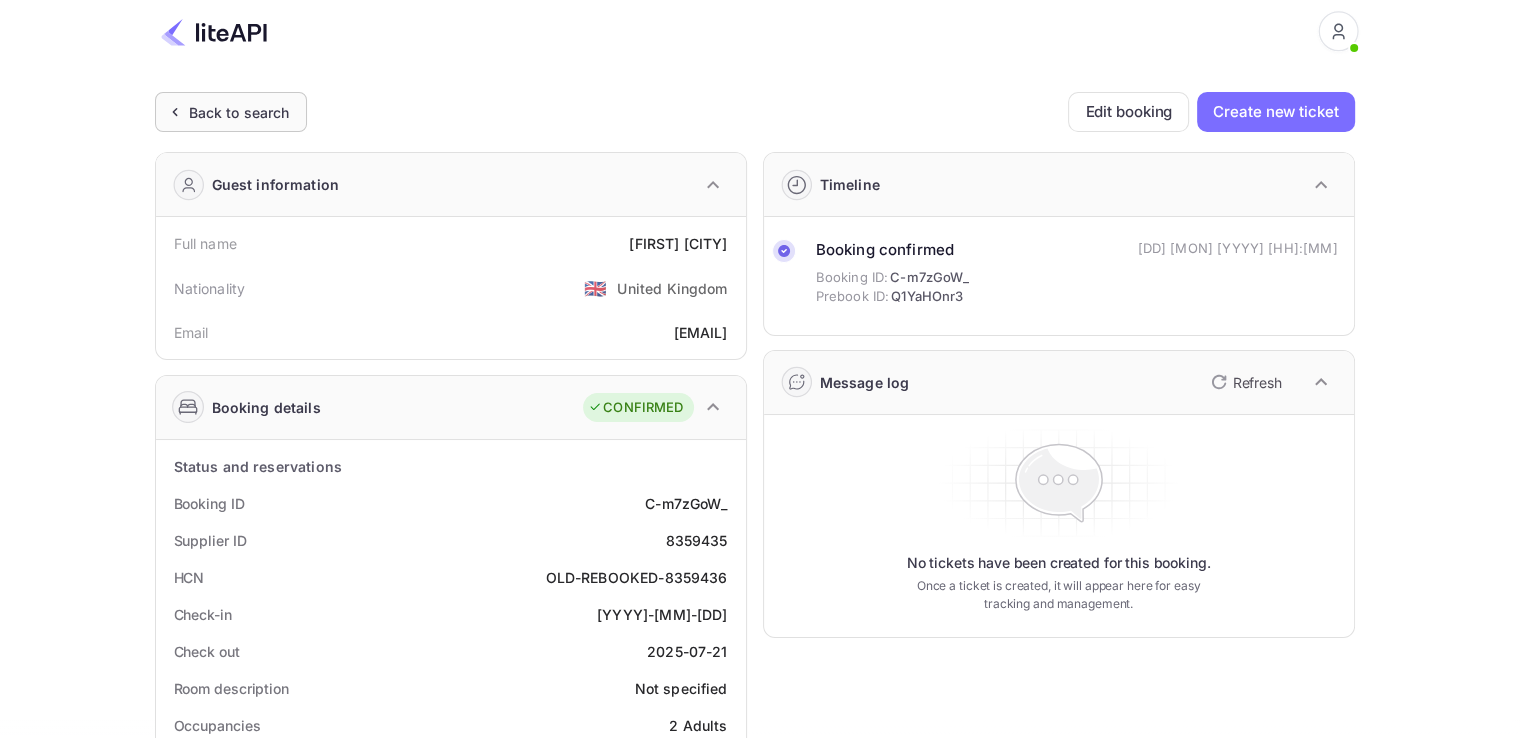 click on "Back to search" at bounding box center [239, 112] 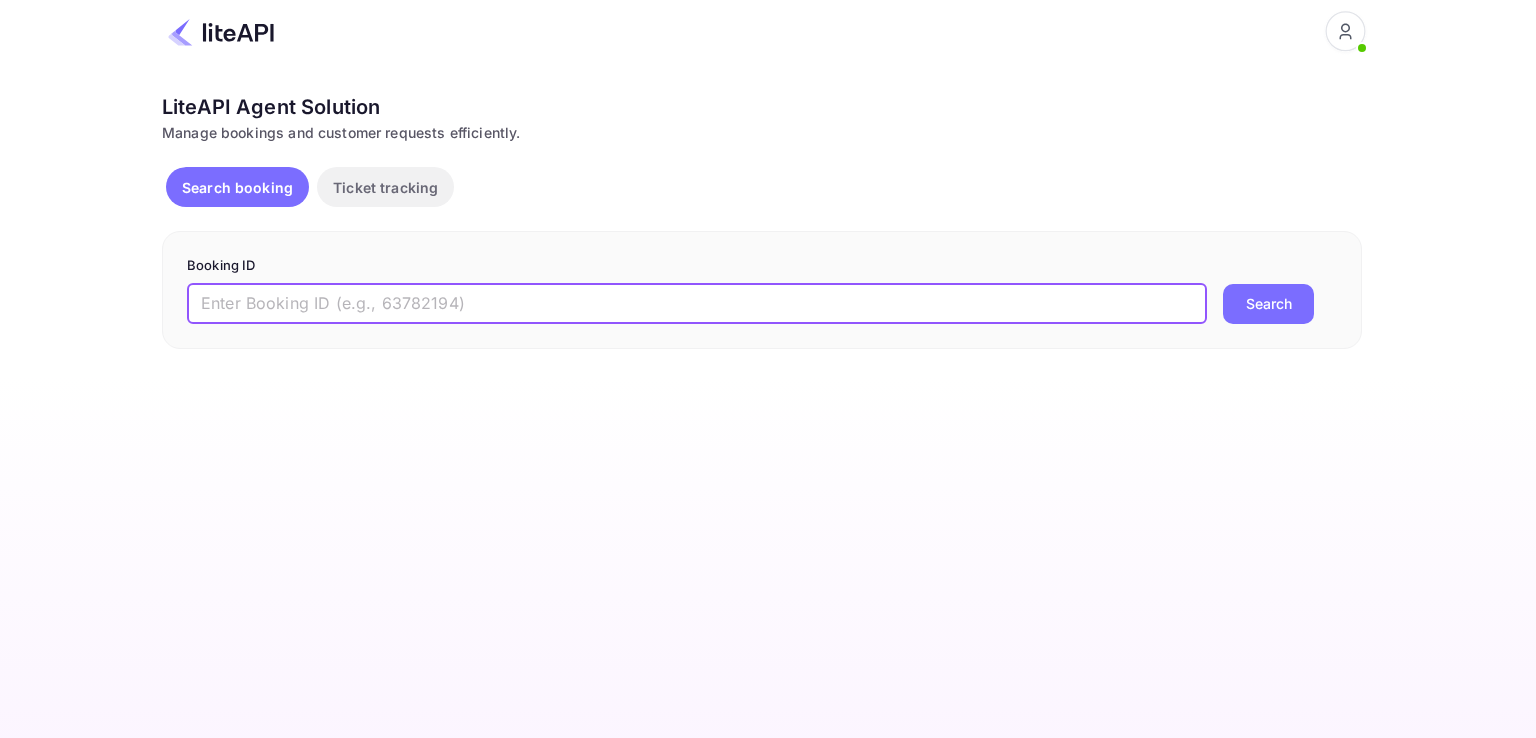 click at bounding box center [697, 304] 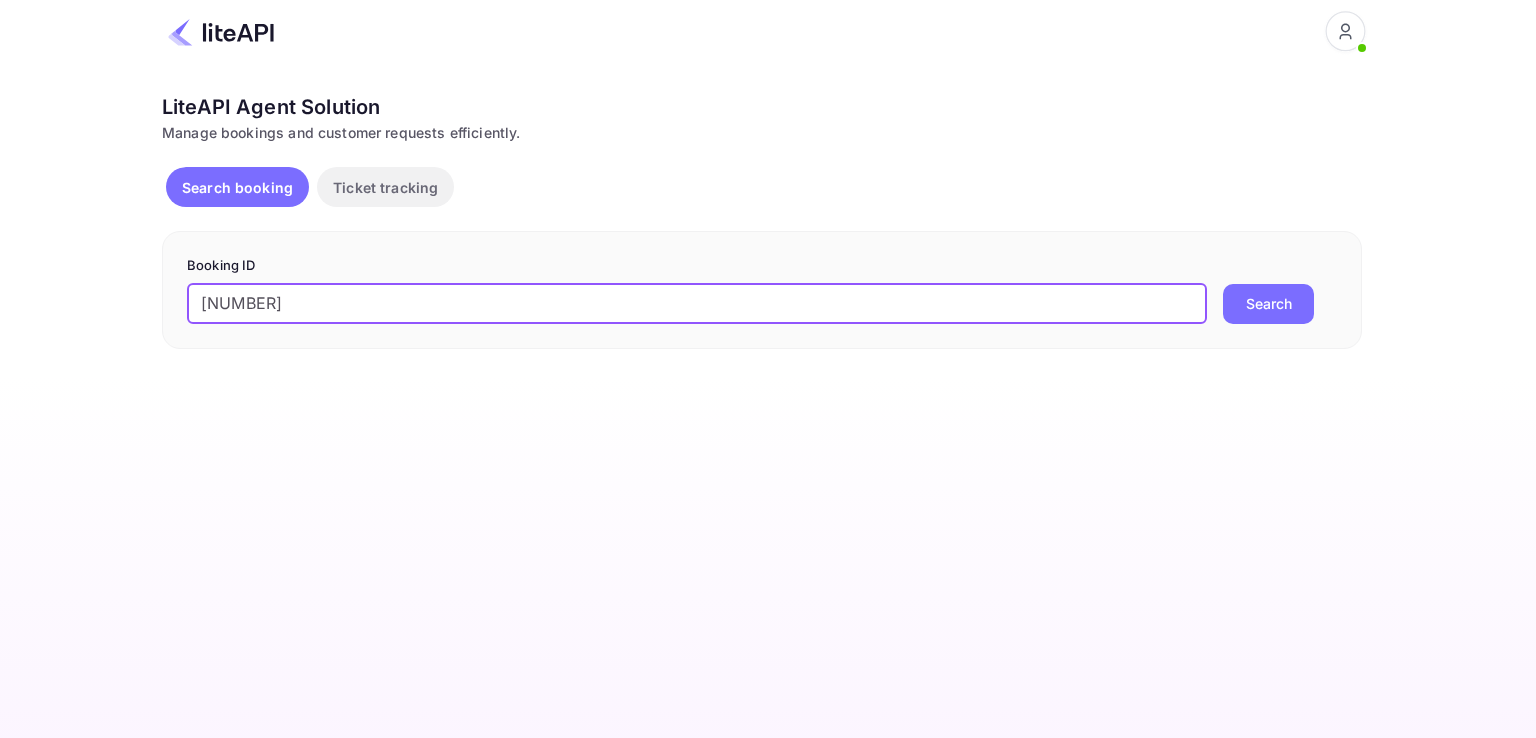 type on "[NUMBER]" 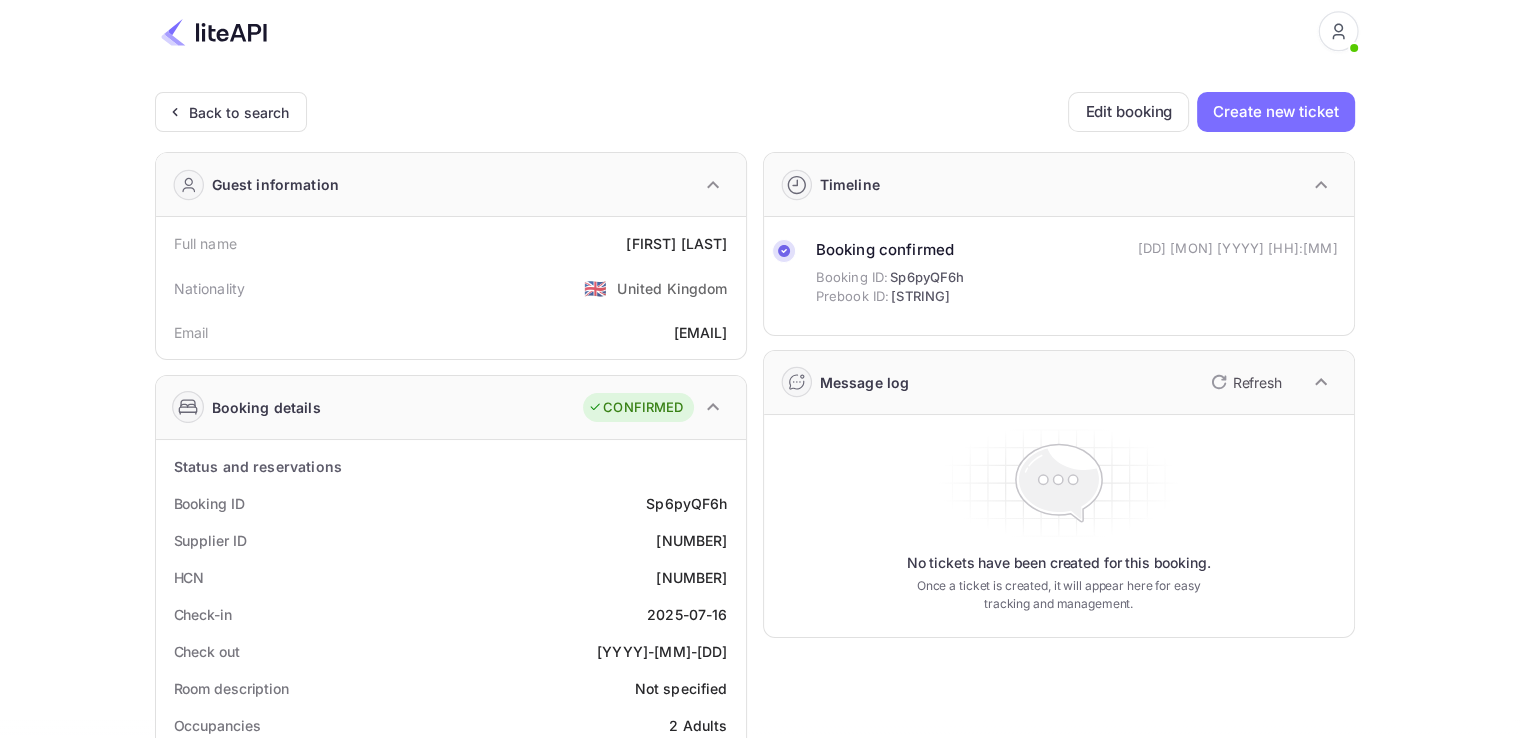 click 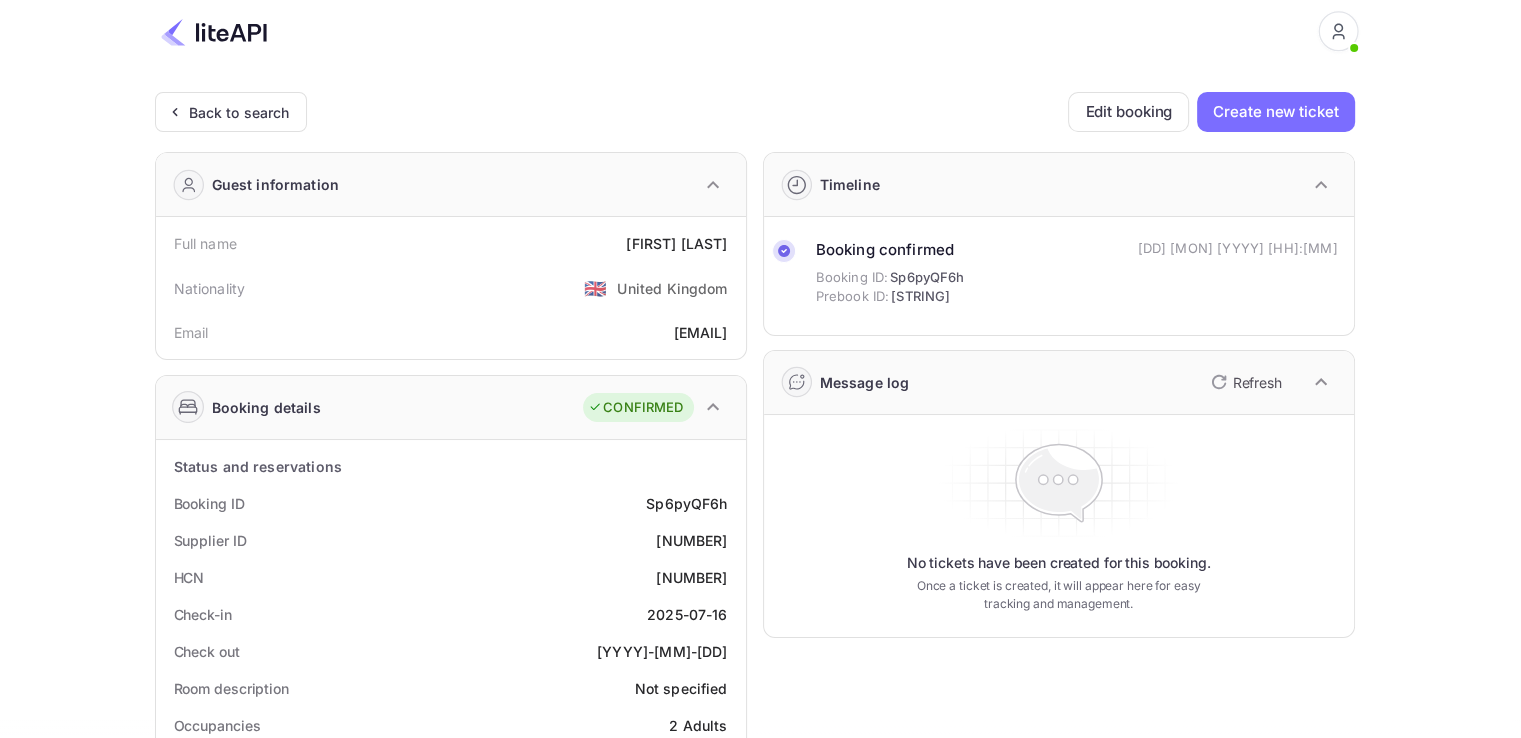 click 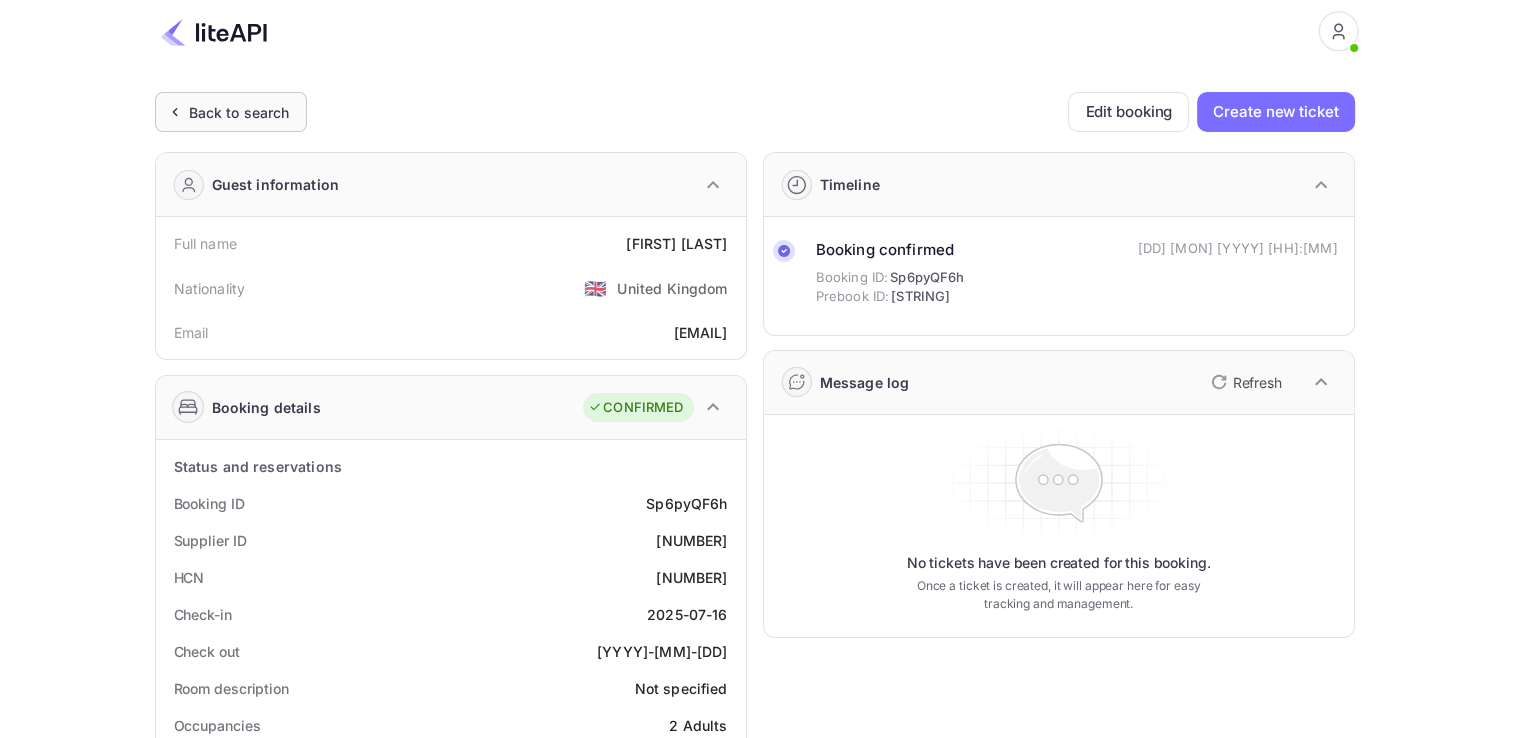 click on "Back to search" at bounding box center [231, 112] 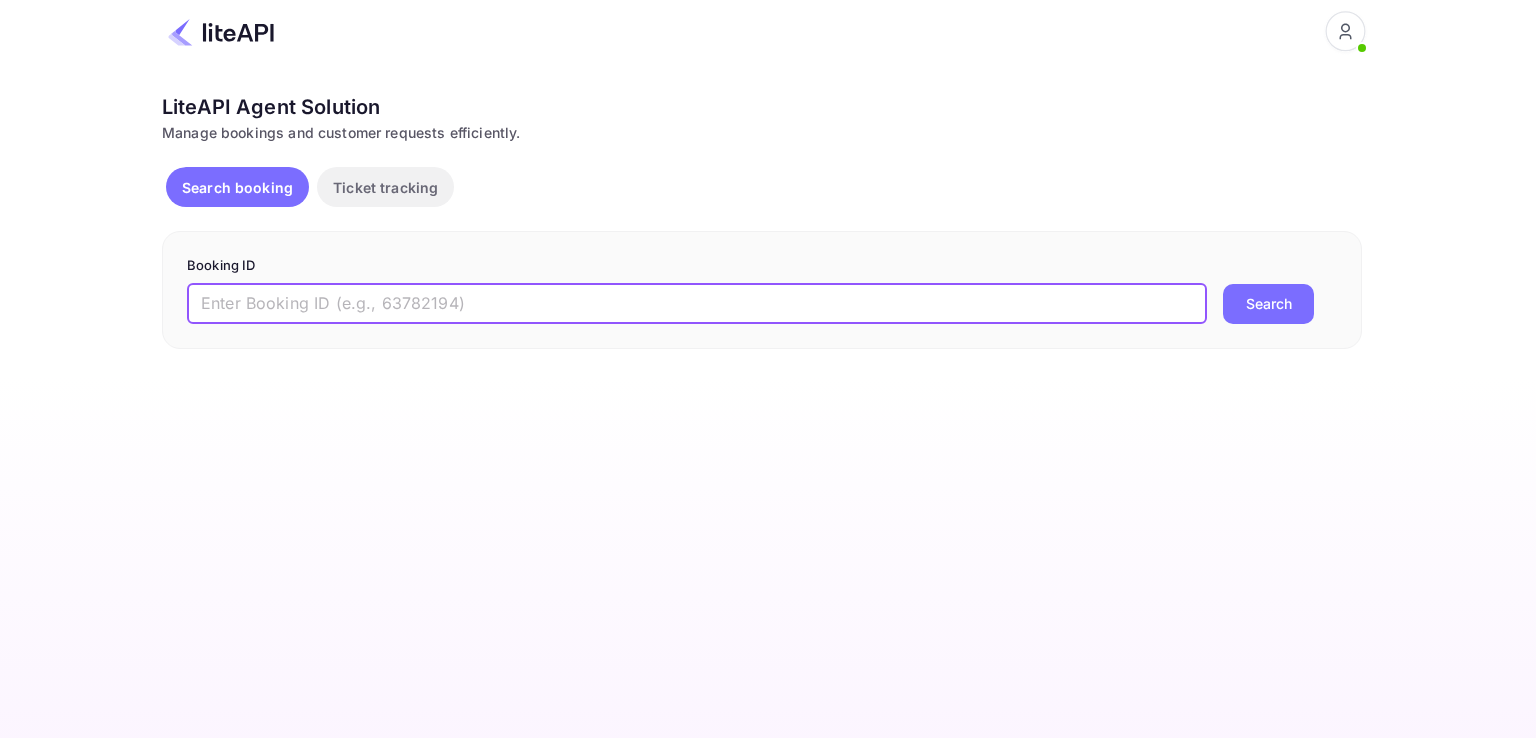click at bounding box center (697, 304) 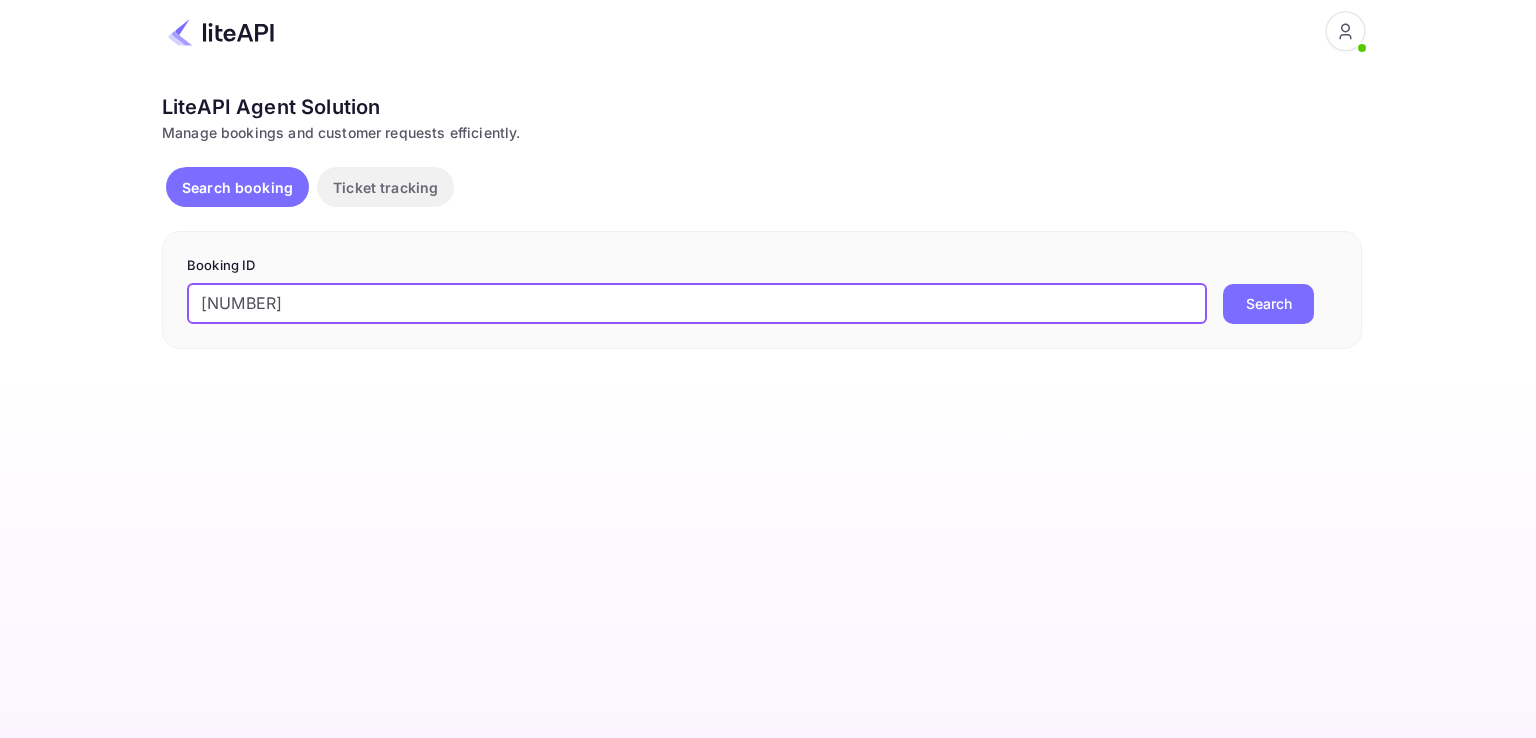 type on "[NUMBER]" 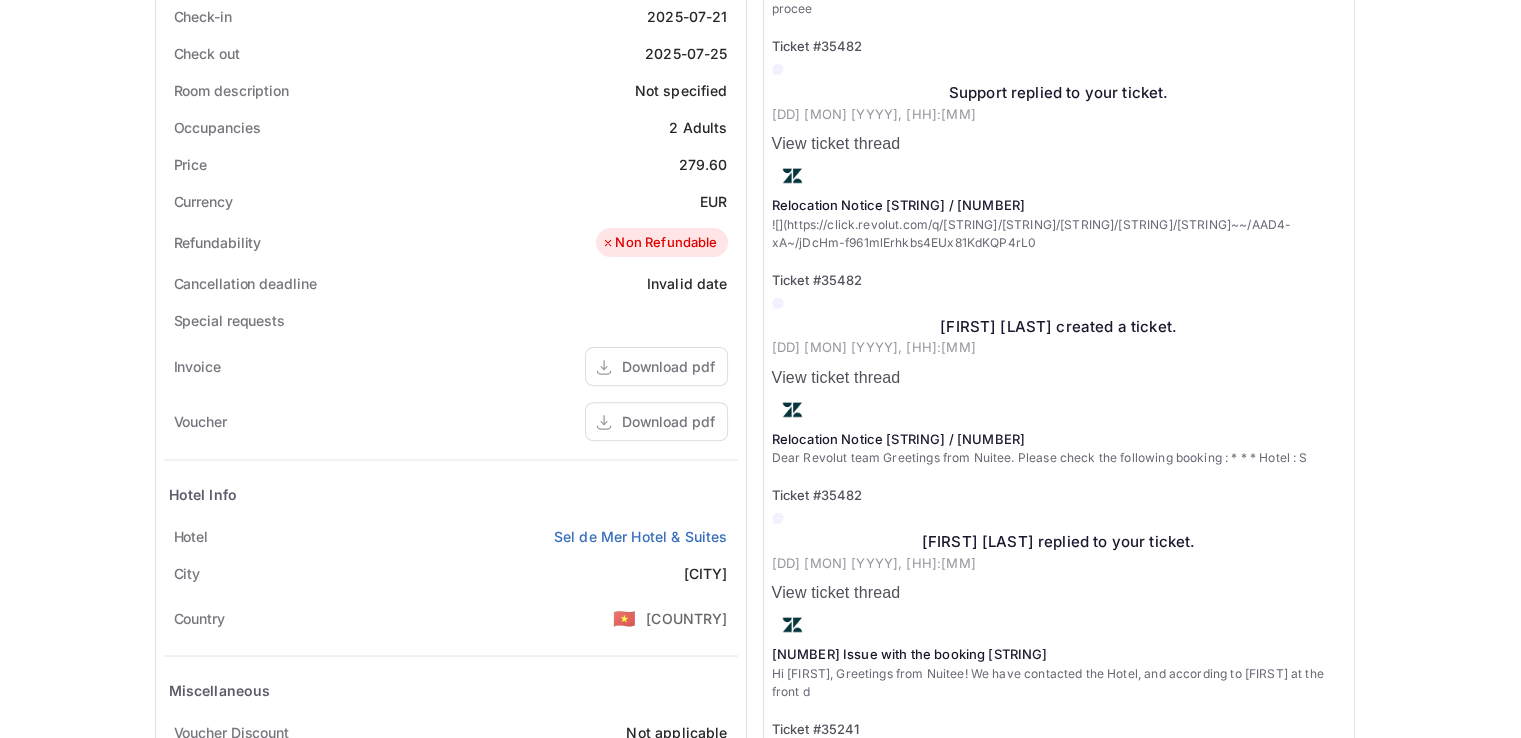 scroll, scrollTop: 0, scrollLeft: 0, axis: both 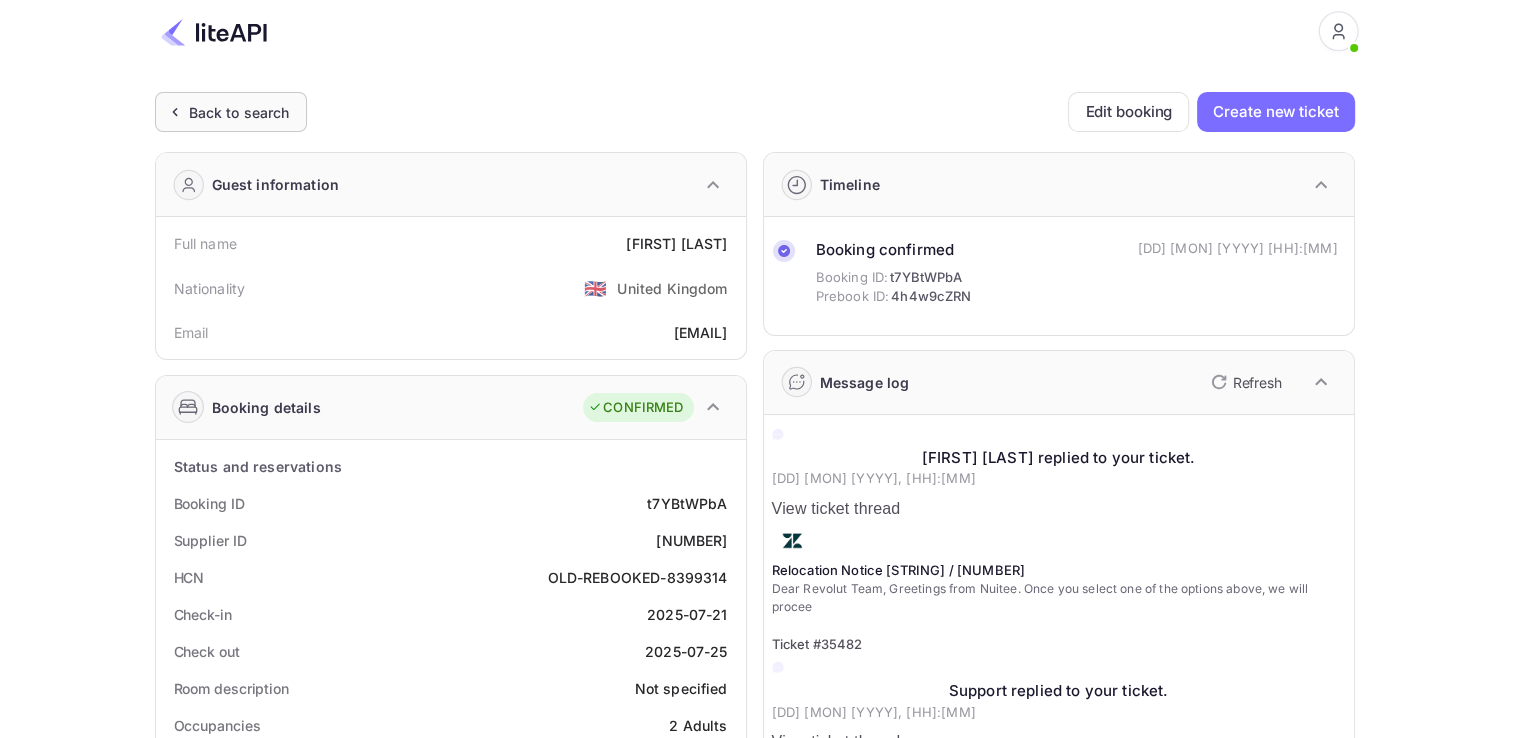 click on "Back to search" at bounding box center (239, 112) 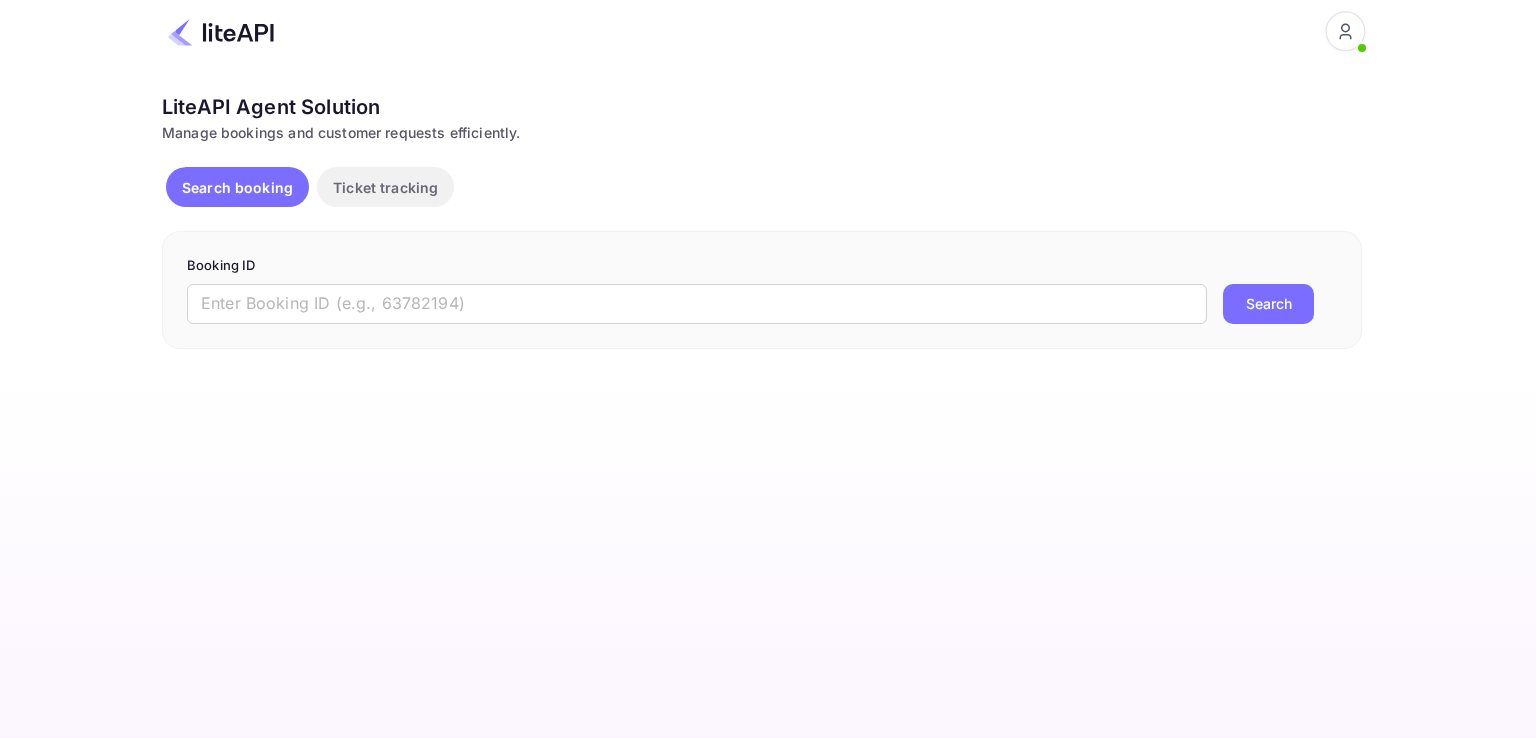 click on "Ticket tracking" at bounding box center (385, 187) 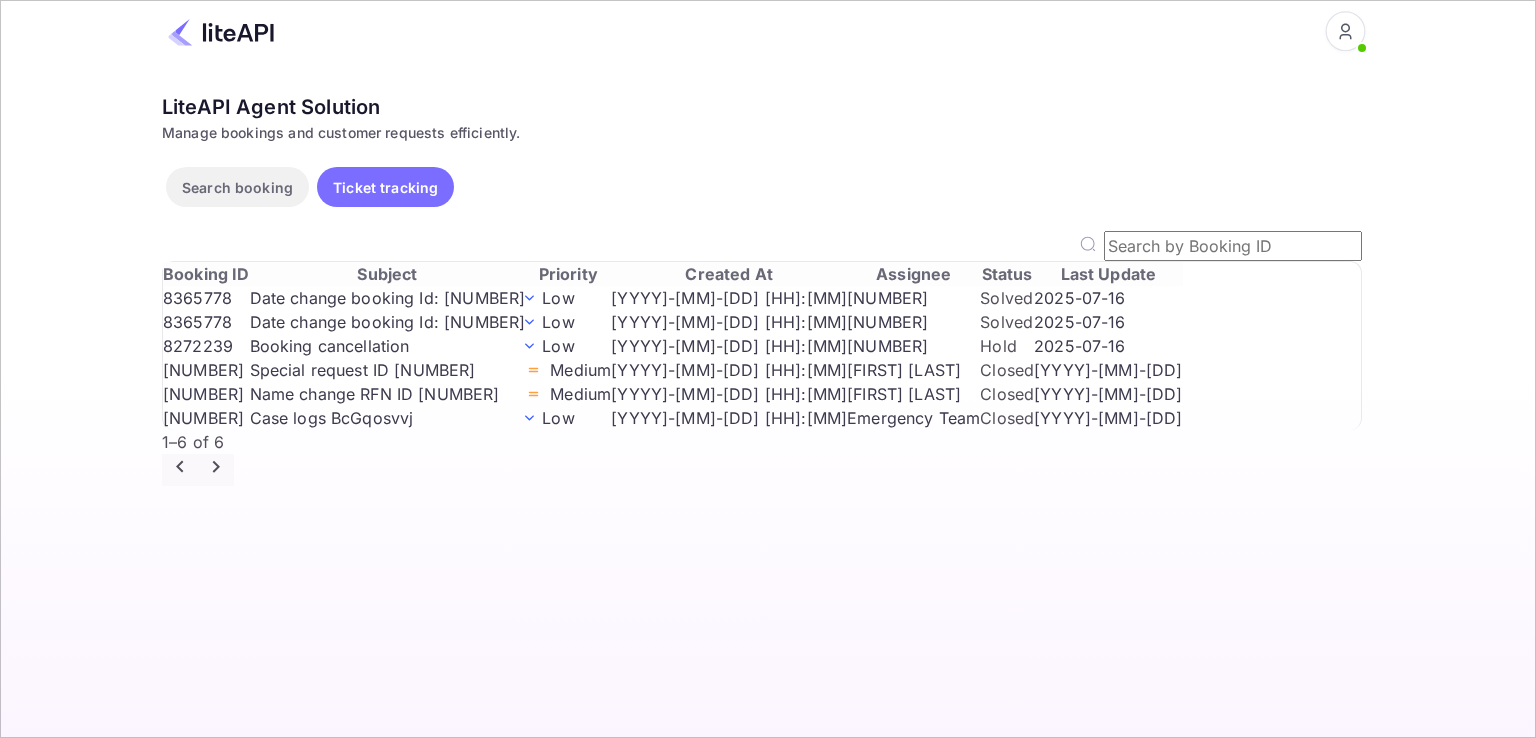 click on "Search booking" at bounding box center [237, 187] 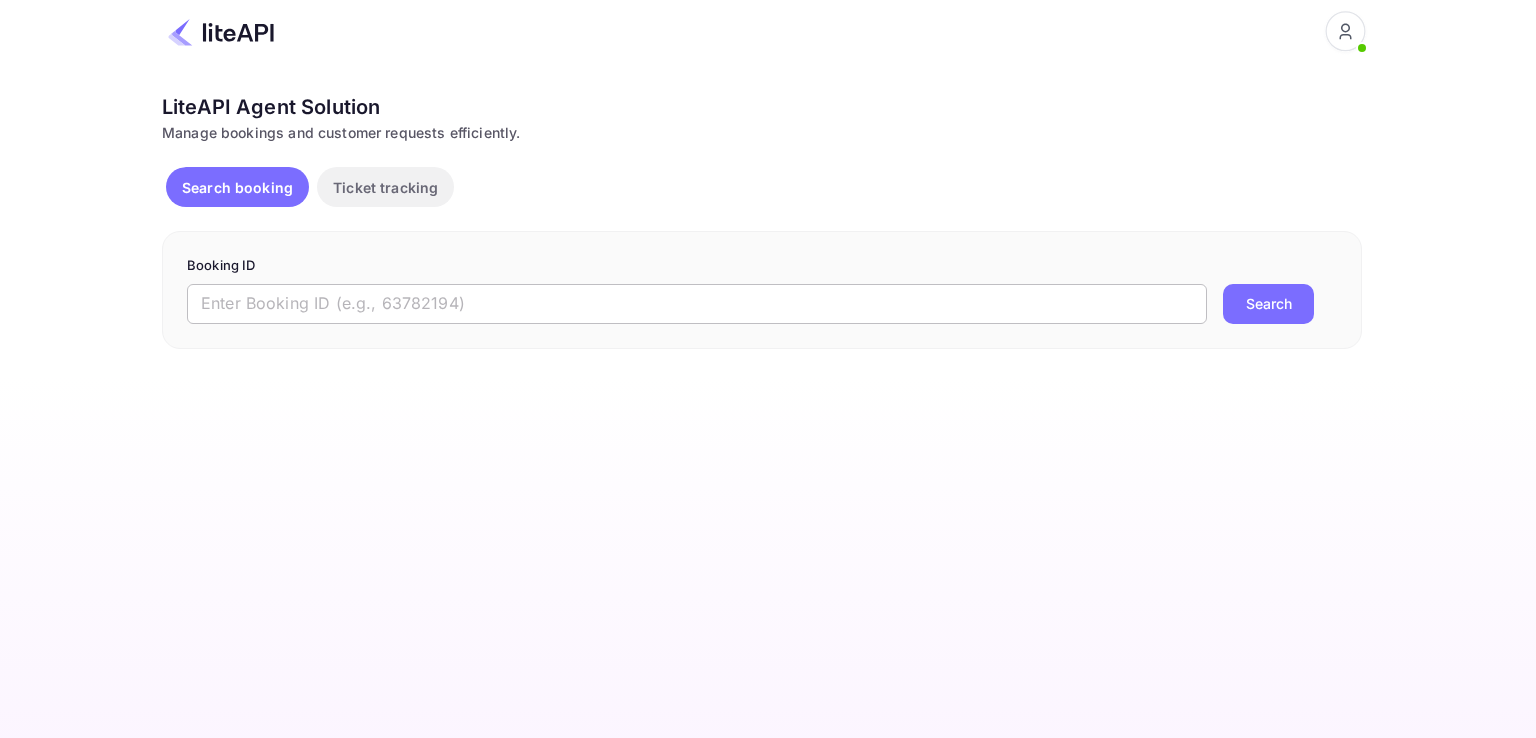 click at bounding box center (697, 304) 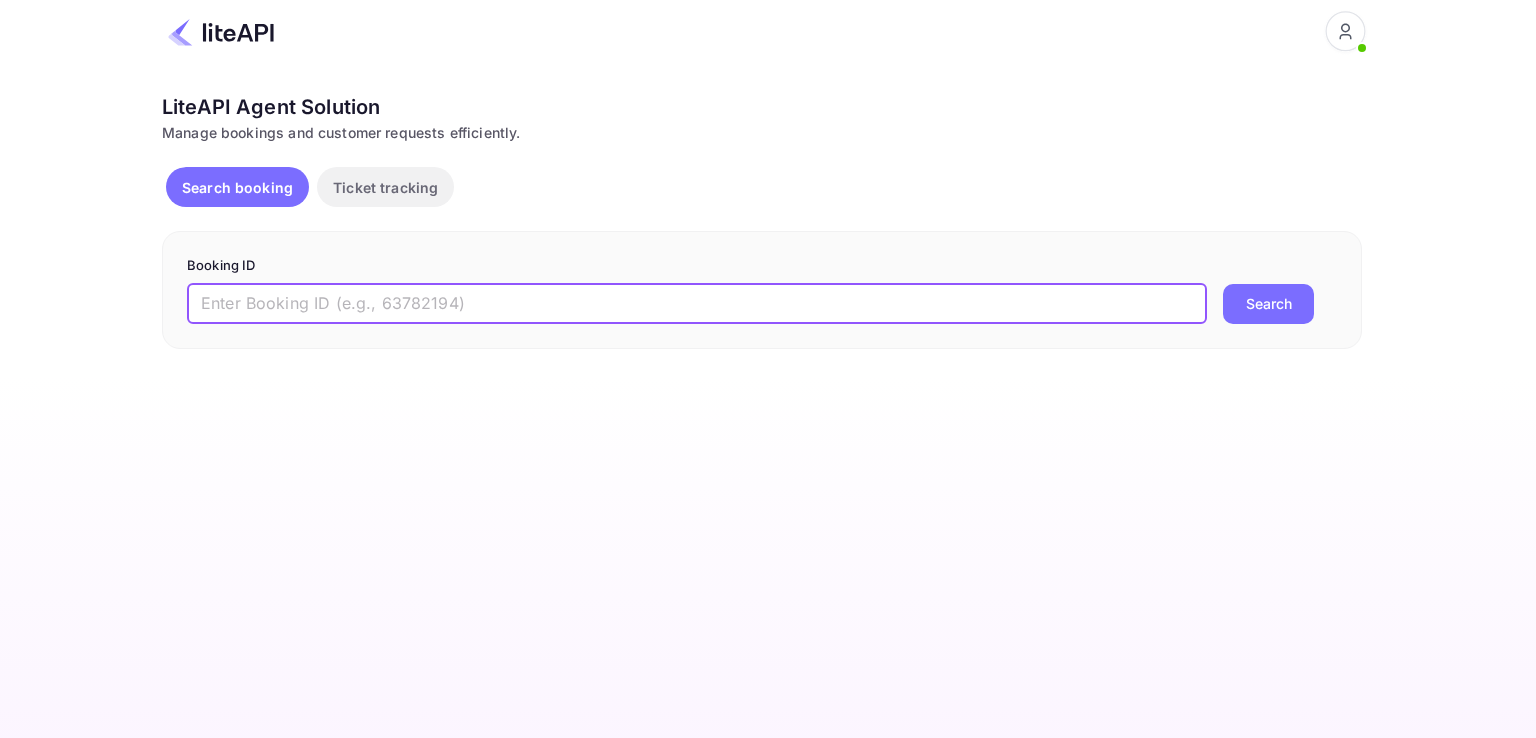 paste on "[NUMBER]" 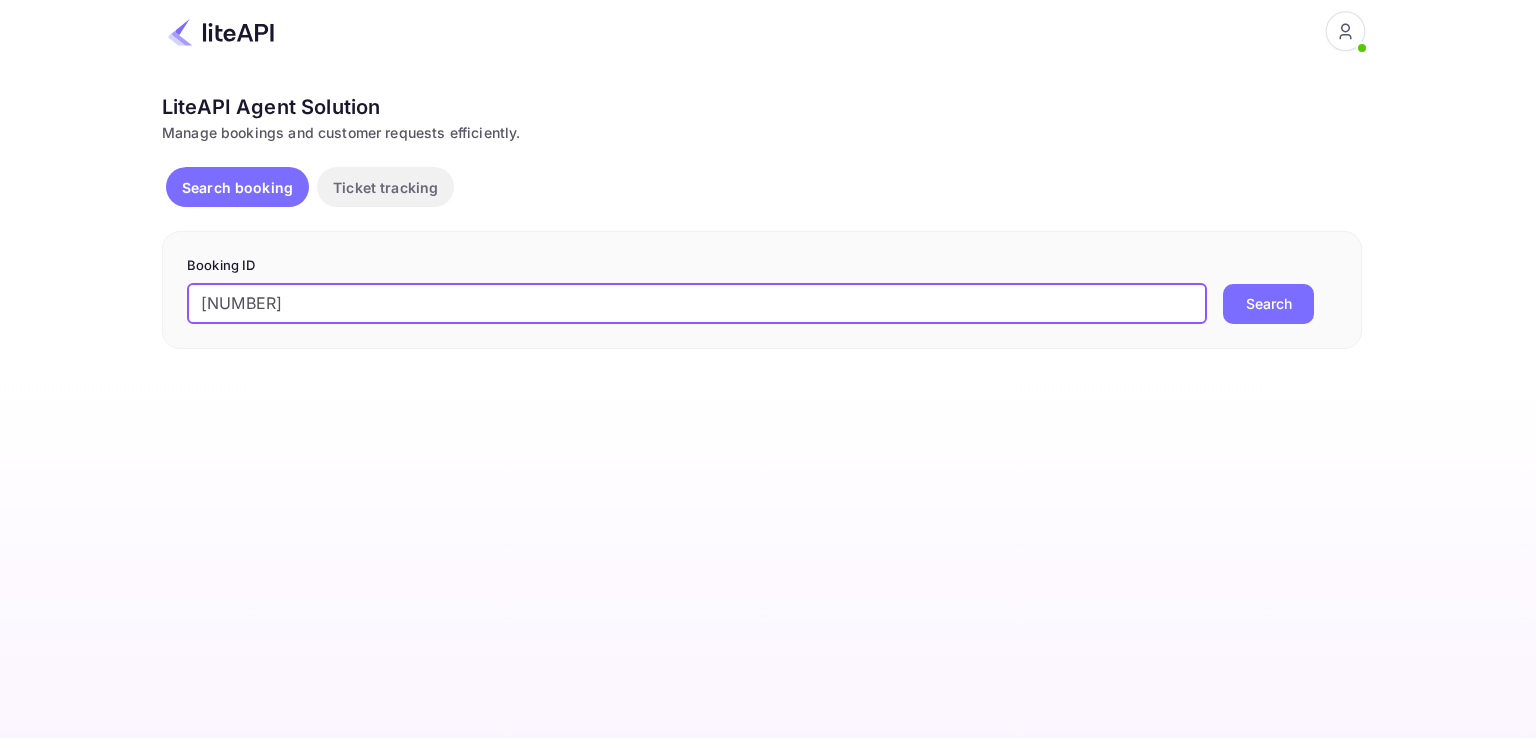 type on "[NUMBER]" 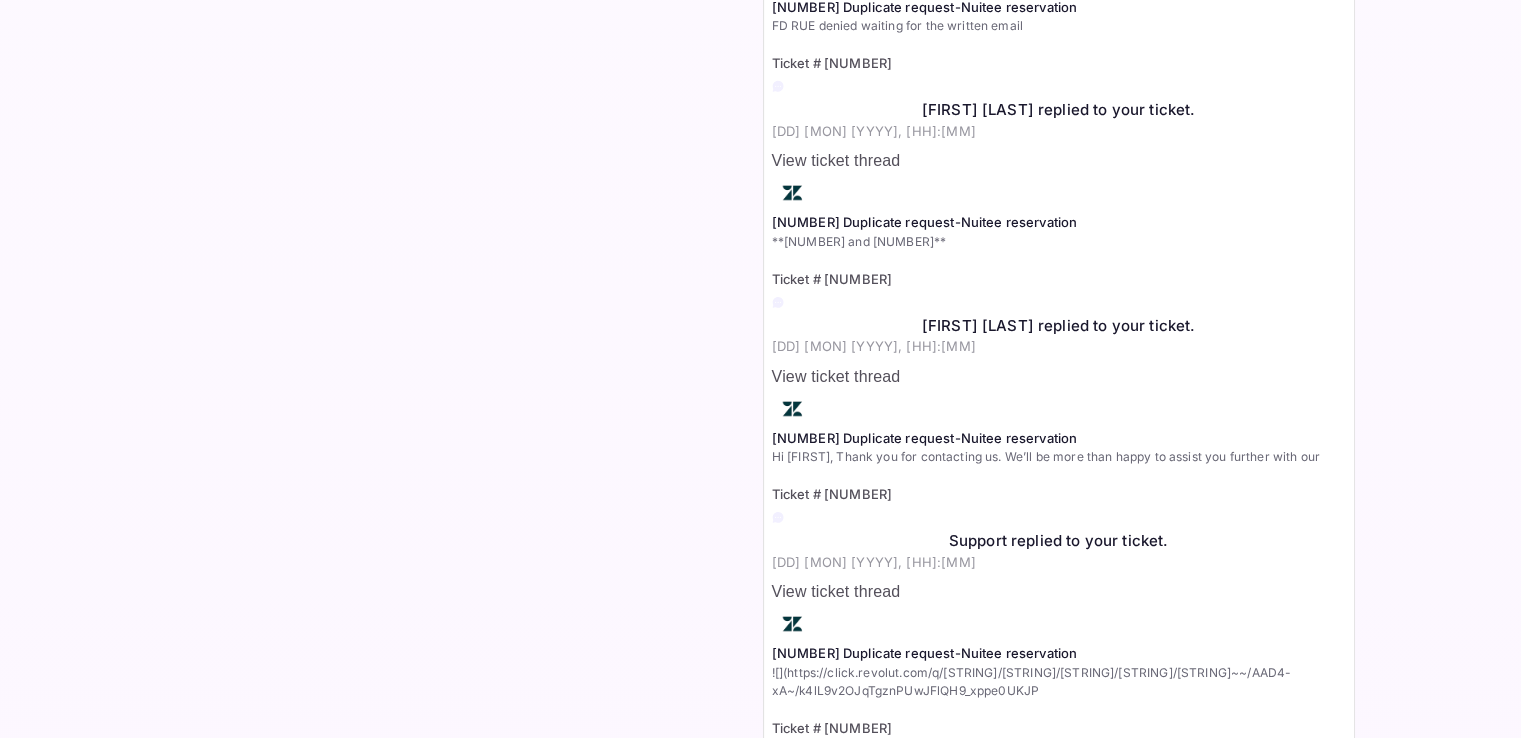 scroll, scrollTop: 8755, scrollLeft: 0, axis: vertical 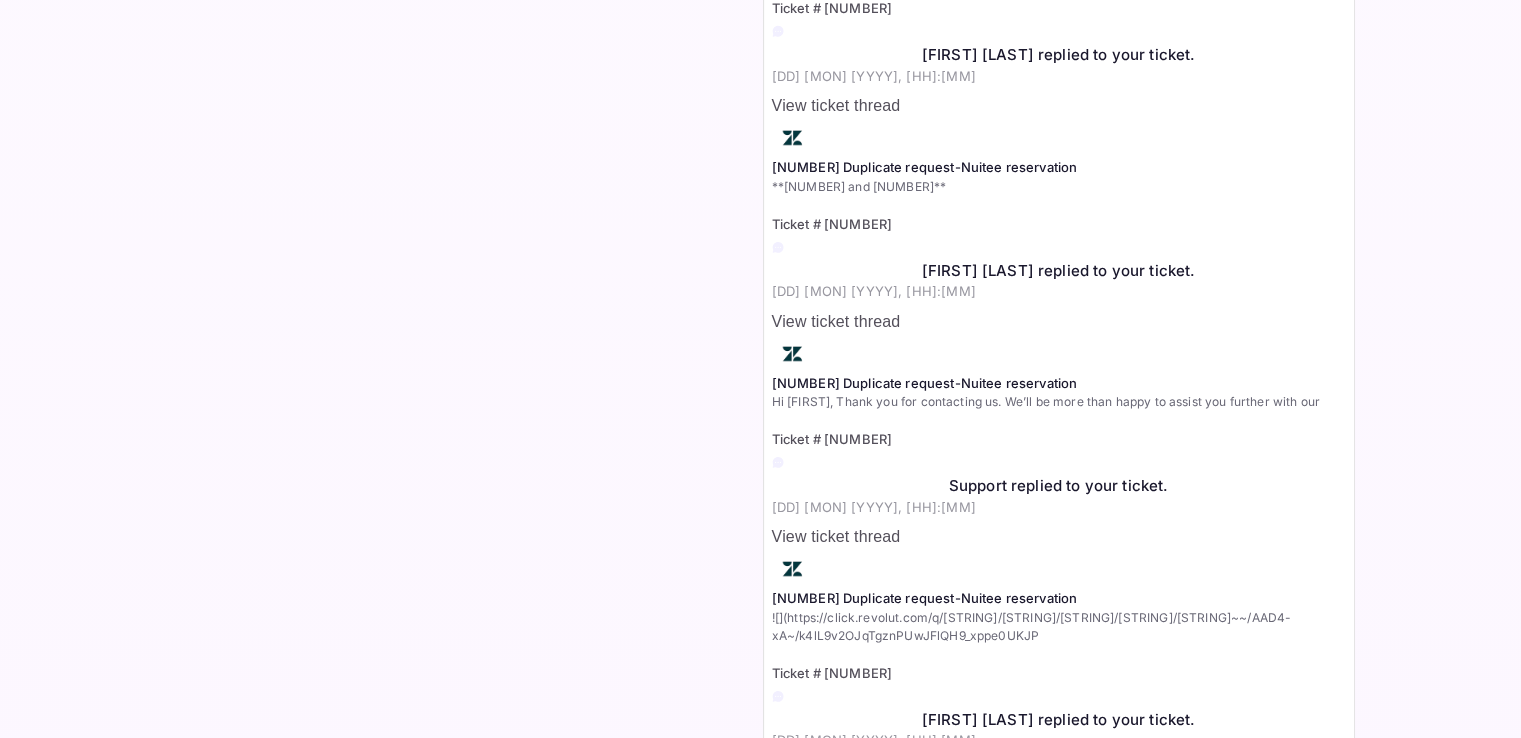 click on "![](https://click.revolut.com/q/[STRING]/[STRING]/[STRING]/[STRING]/[STRING]~~/AAD4-xA~/dN87RMJ0DxdNJDBnwmMBgQNGemkBoS_ei" at bounding box center [1059, 1758] 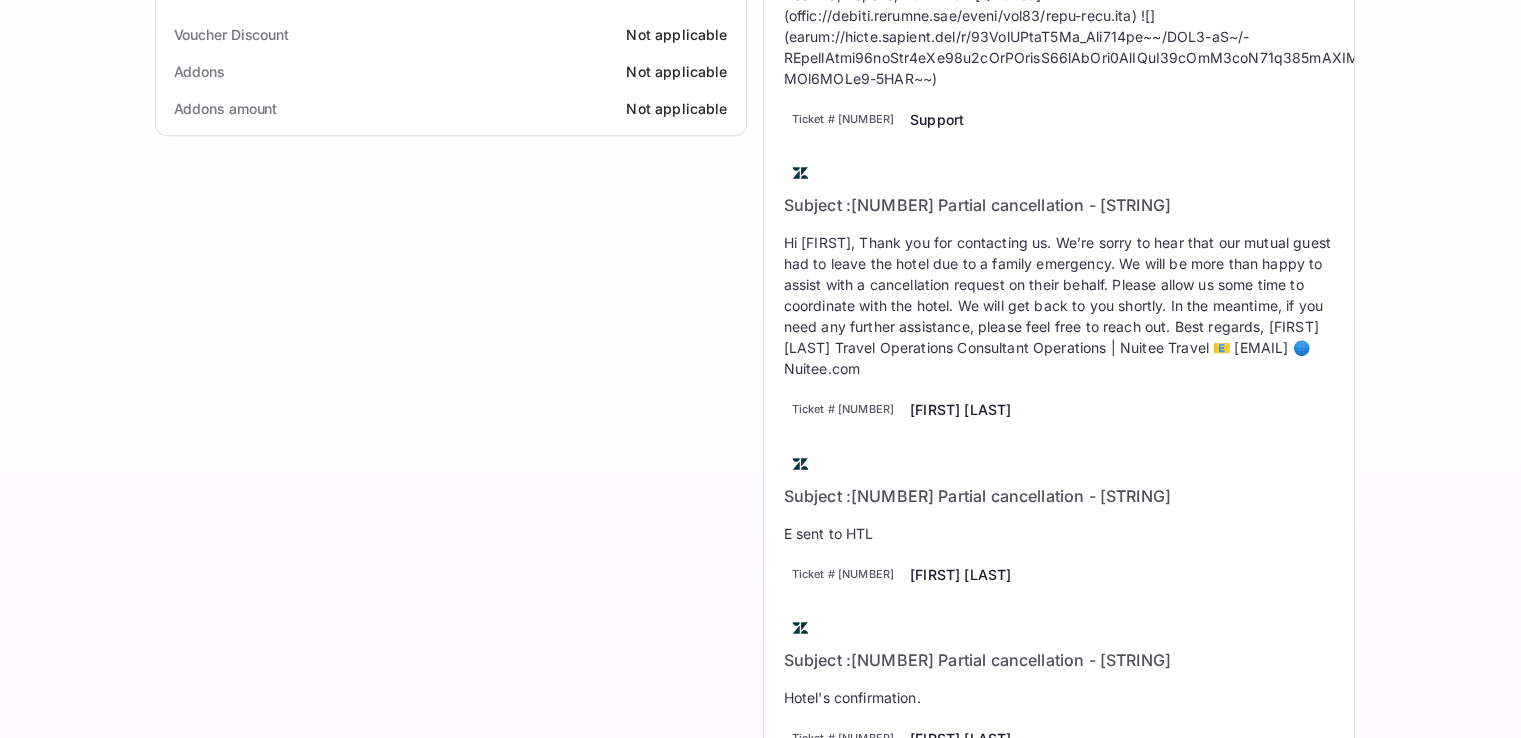 scroll, scrollTop: 1464, scrollLeft: 0, axis: vertical 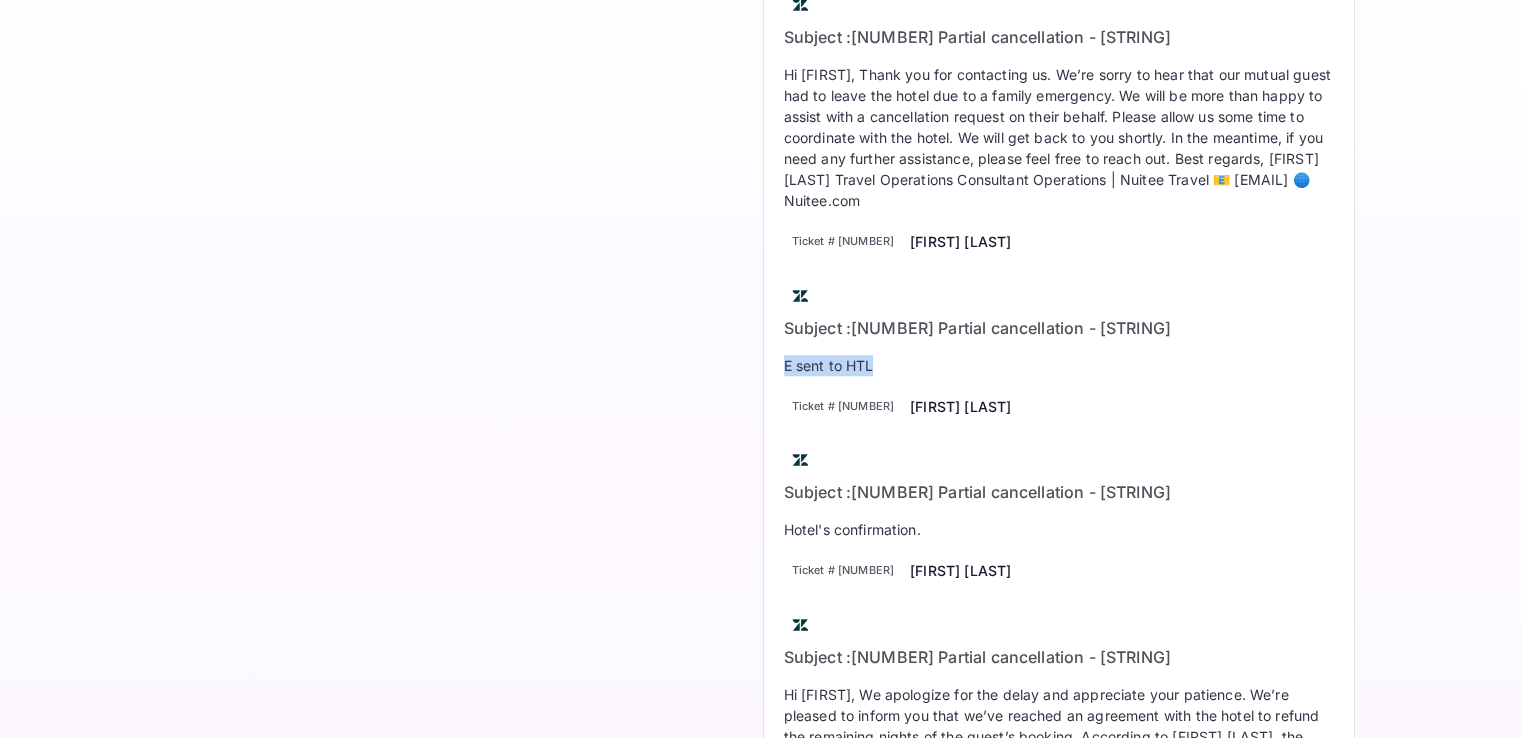drag, startPoint x: 827, startPoint y: 318, endPoint x: 1009, endPoint y: 335, distance: 182.79224 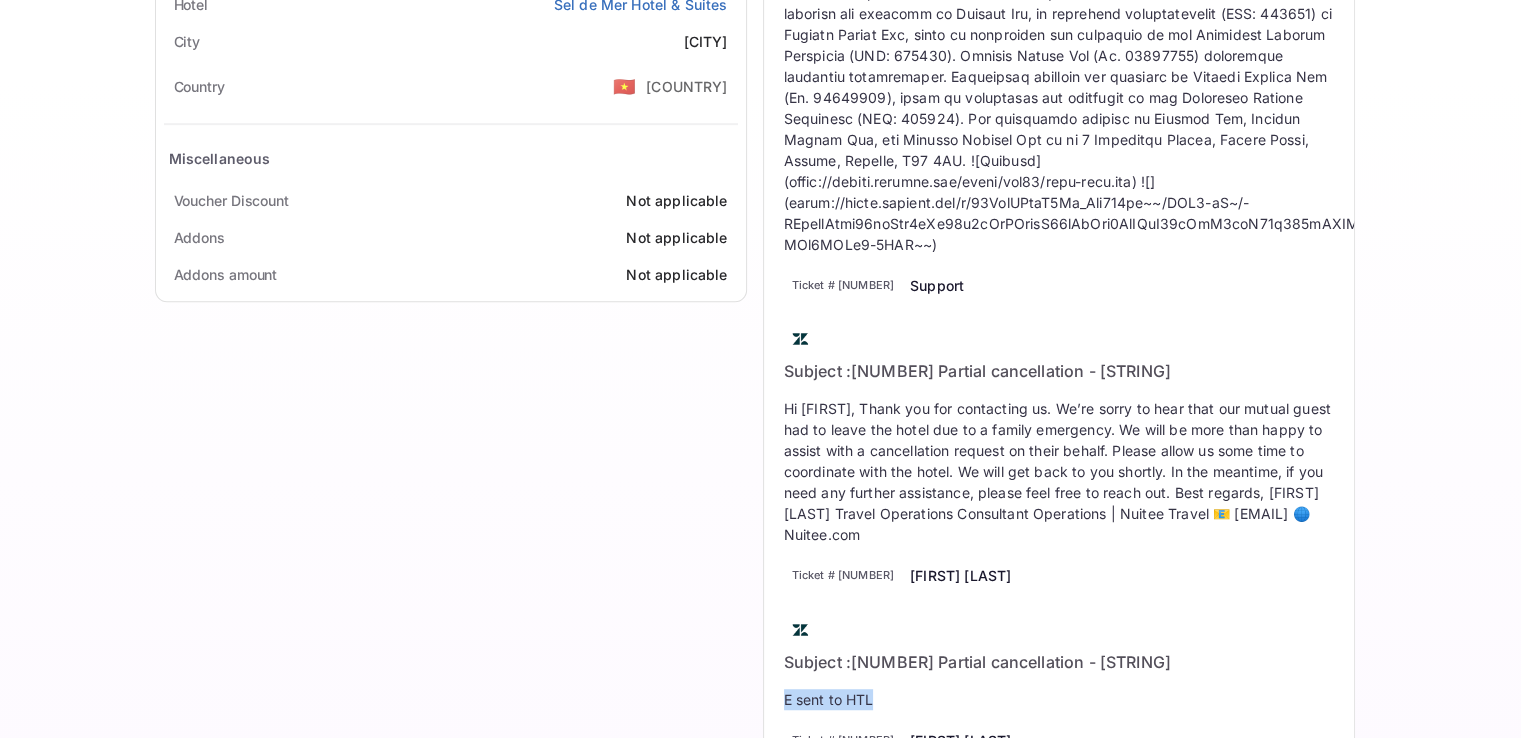 scroll, scrollTop: 1164, scrollLeft: 0, axis: vertical 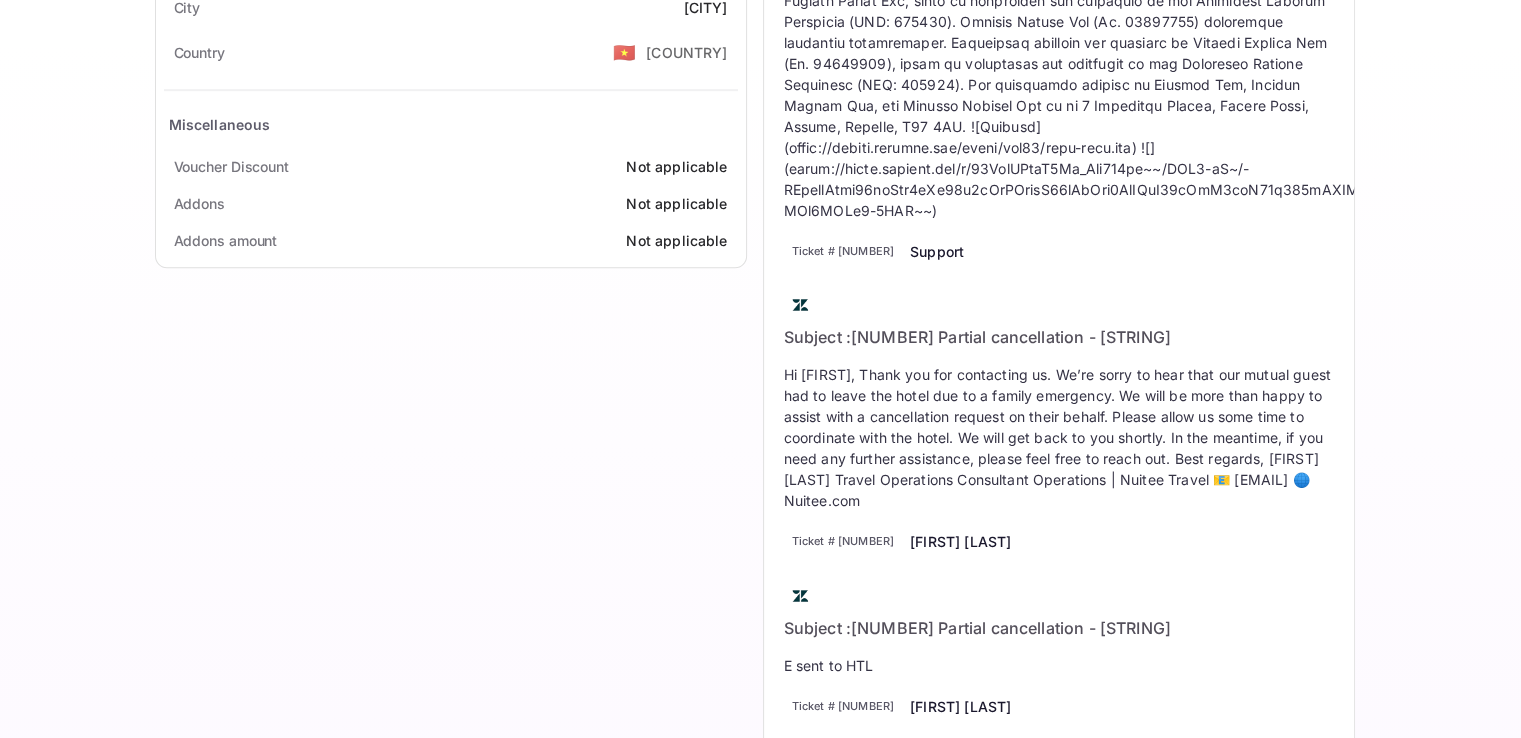 click on "Hi [FIRST],
Thank you for contacting us.
We’re sorry to hear that our mutual guest had to leave the hotel due to a family emergency. We will be more than happy to assist with a cancellation request on their behalf.
Please allow us some time to coordinate with the hotel. We will get back to you shortly.
In the meantime, if you need any further assistance, please feel free to reach out.
Best regards,
[FIRST] [LAST]
Travel Operations Consultant
Operations | Nuitee Travel
📧 [EMAIL]
🌐 Nuitee.com" at bounding box center (1059, 437) 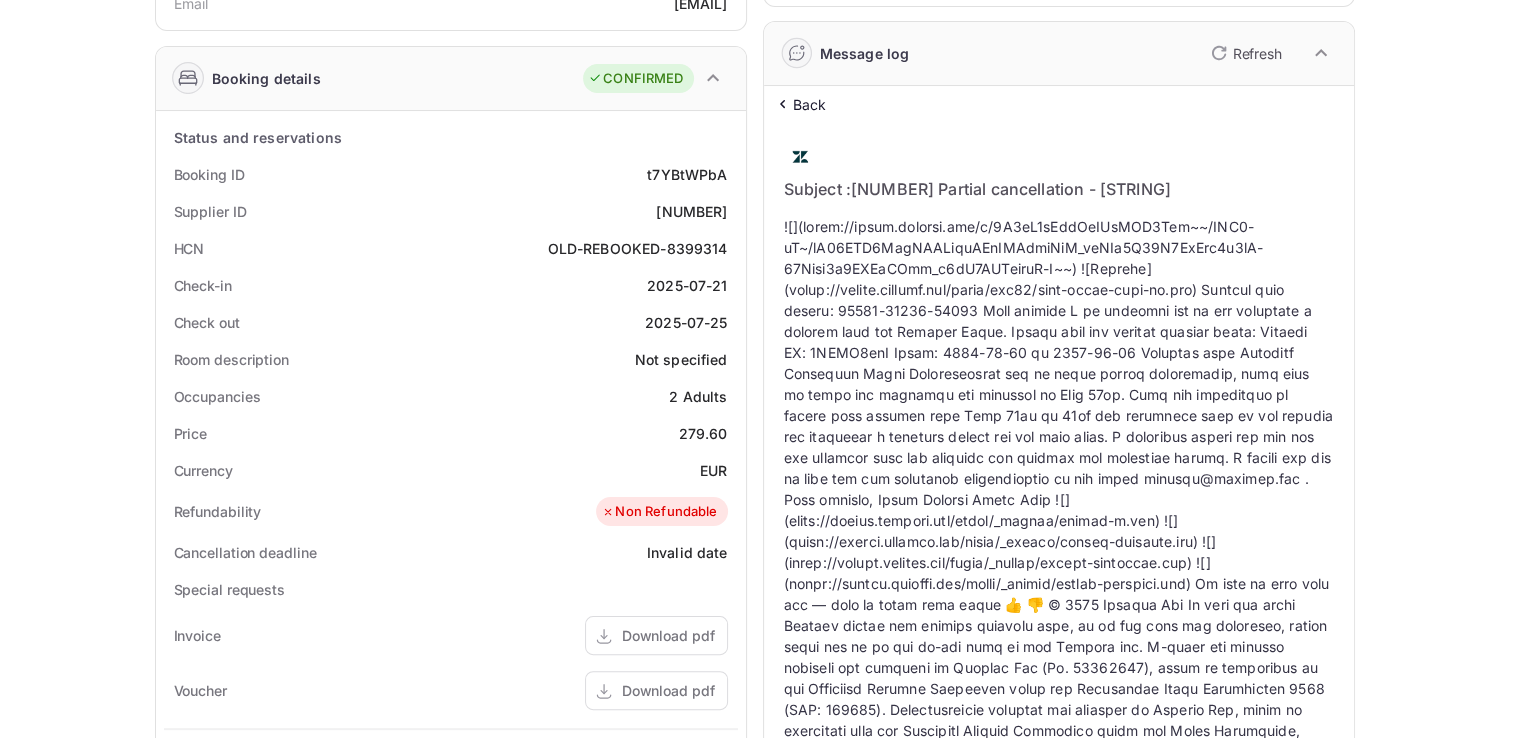 scroll, scrollTop: 264, scrollLeft: 0, axis: vertical 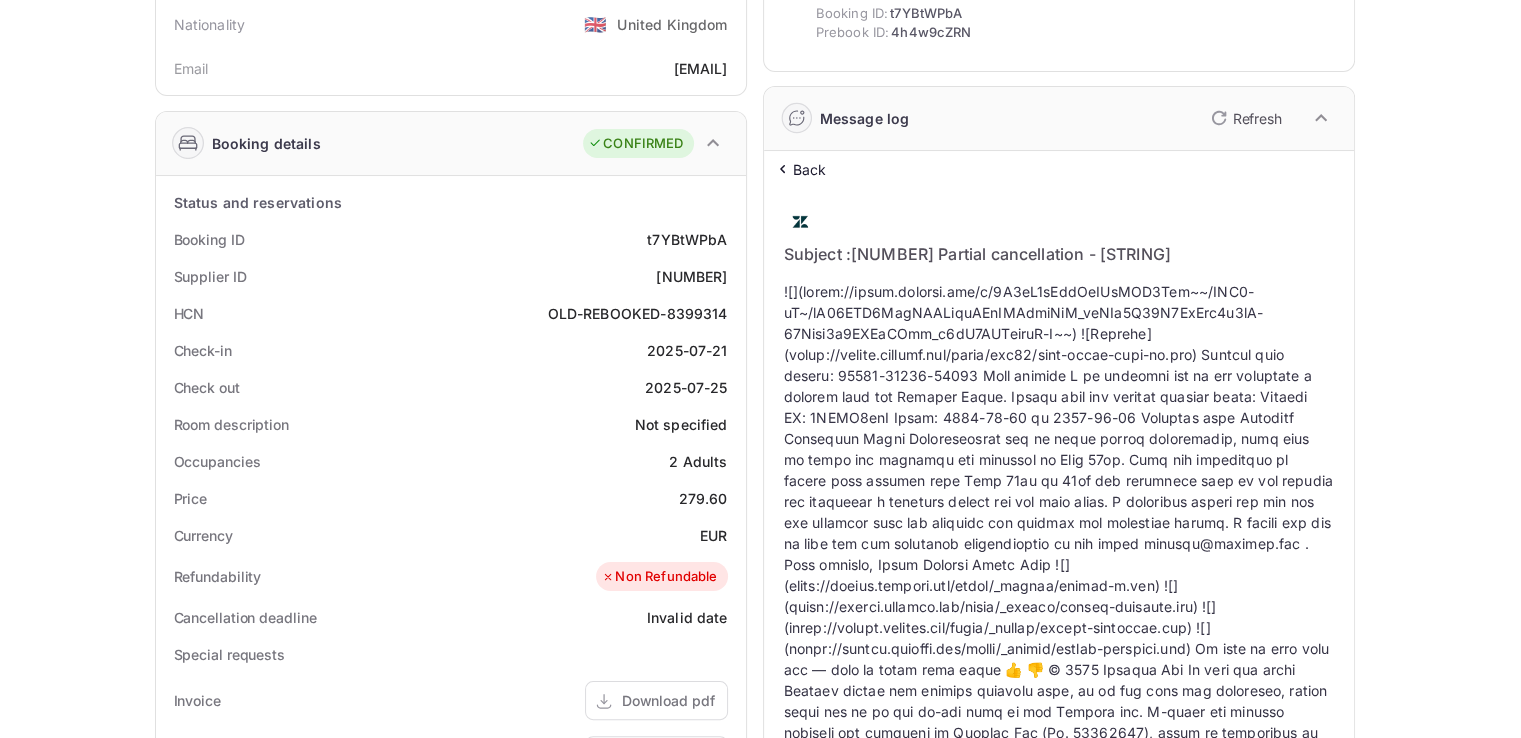 click at bounding box center (1059, 701) 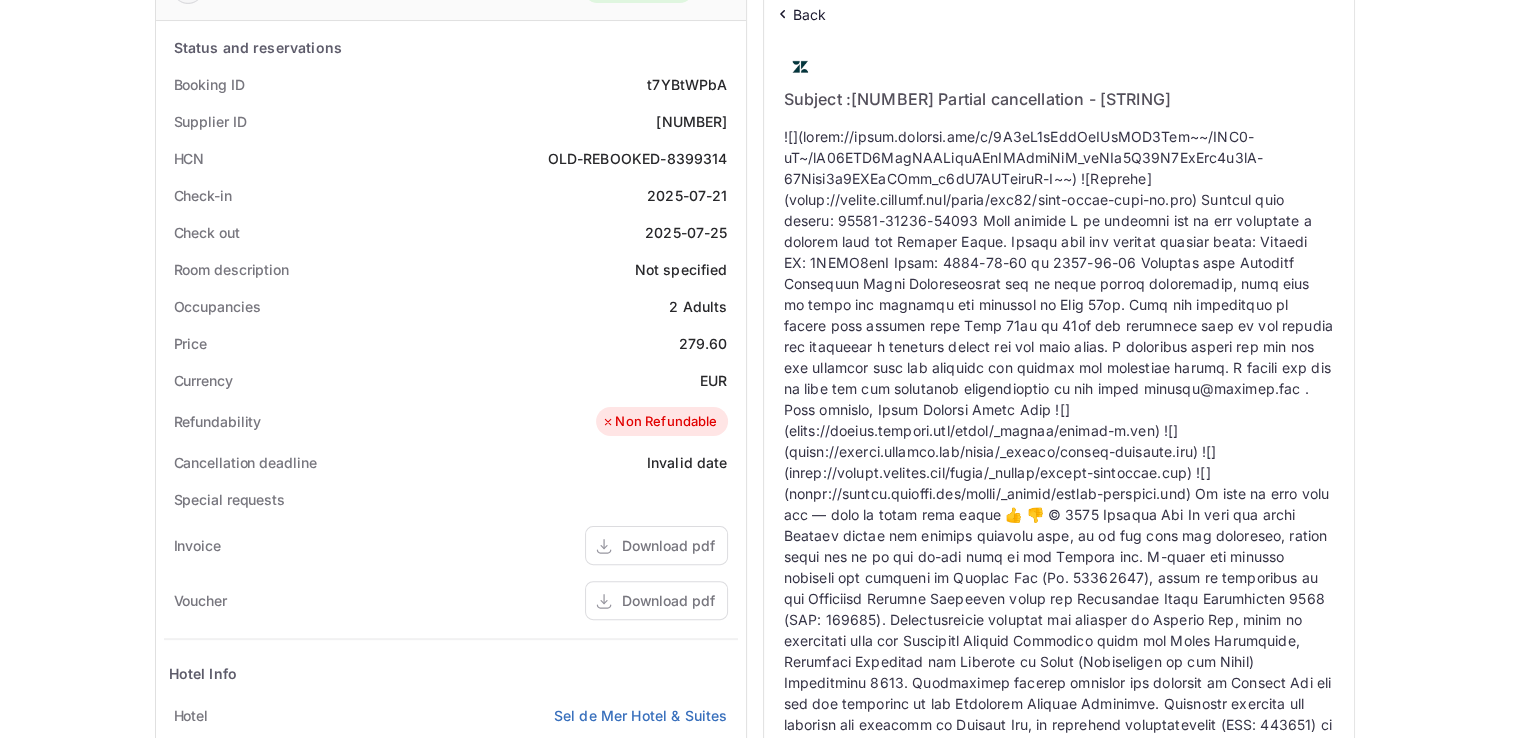 scroll, scrollTop: 464, scrollLeft: 0, axis: vertical 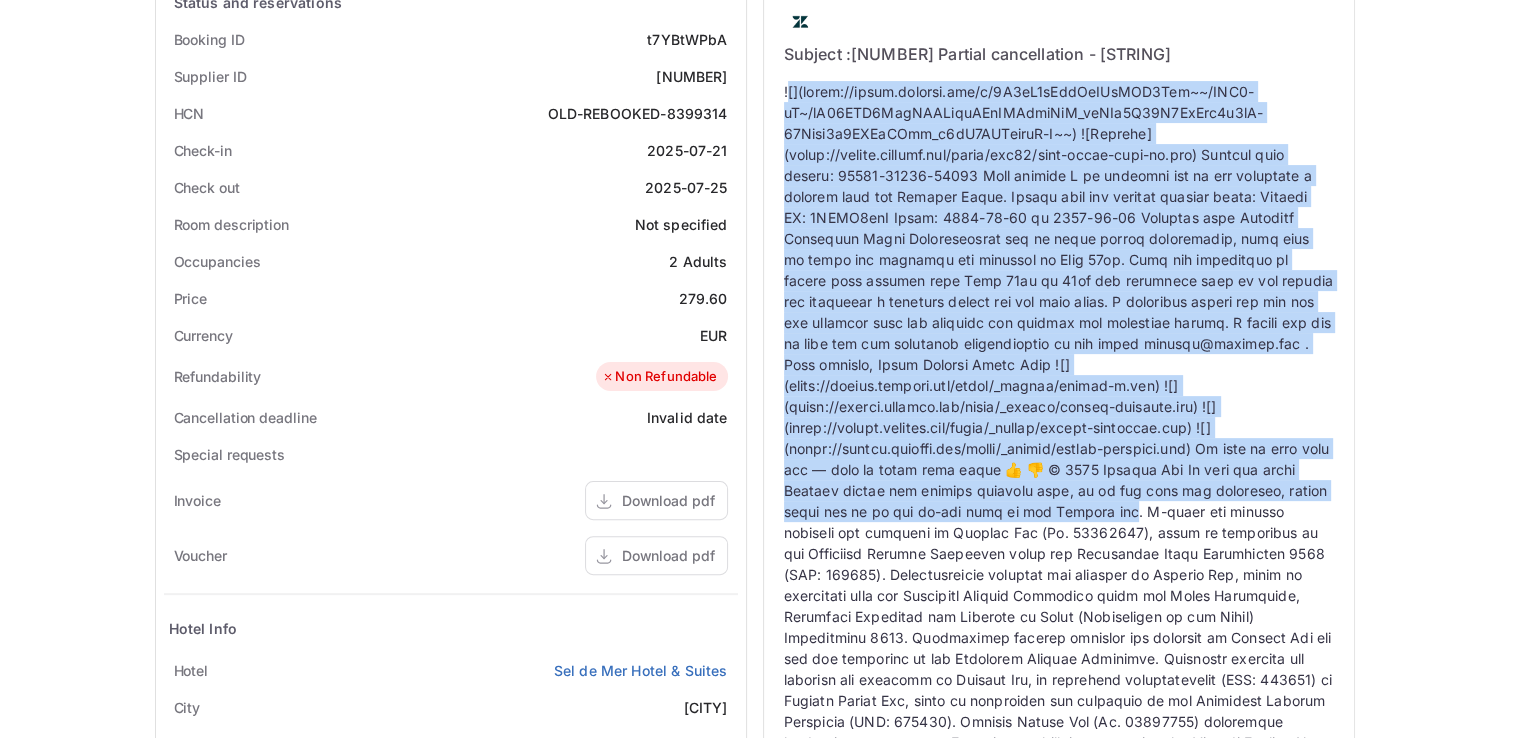 drag, startPoint x: 827, startPoint y: 61, endPoint x: 1058, endPoint y: 477, distance: 475.83295 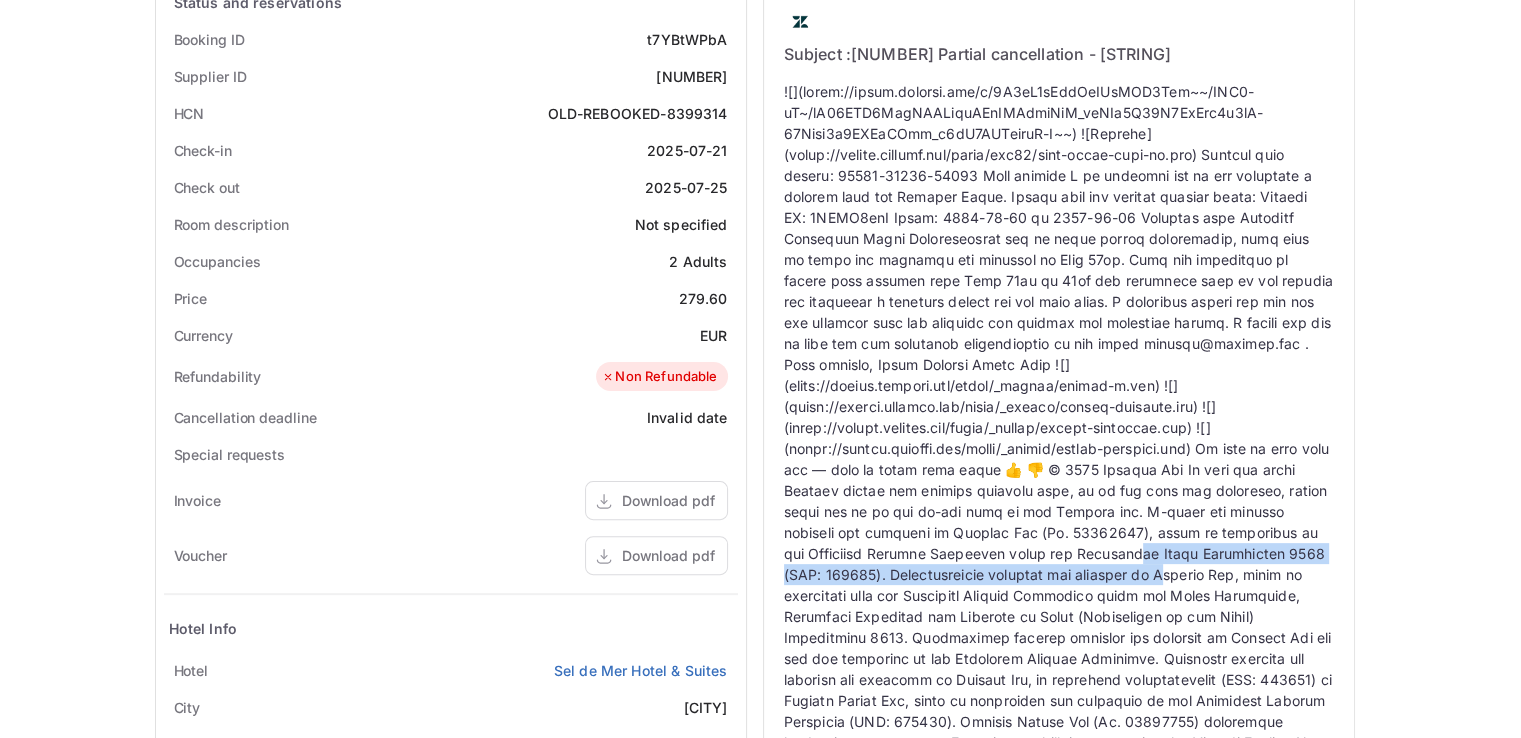 click at bounding box center [1059, 501] 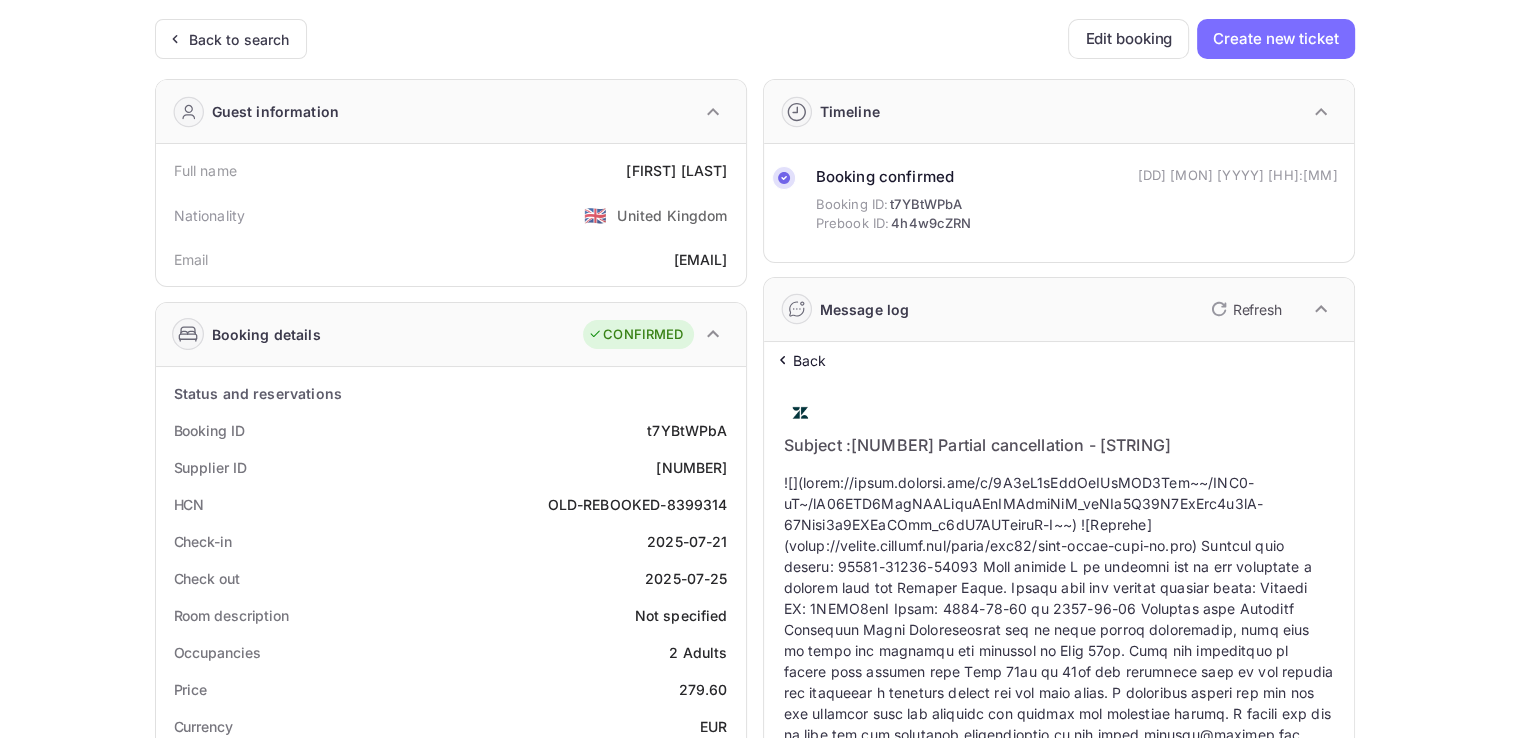 scroll, scrollTop: 0, scrollLeft: 0, axis: both 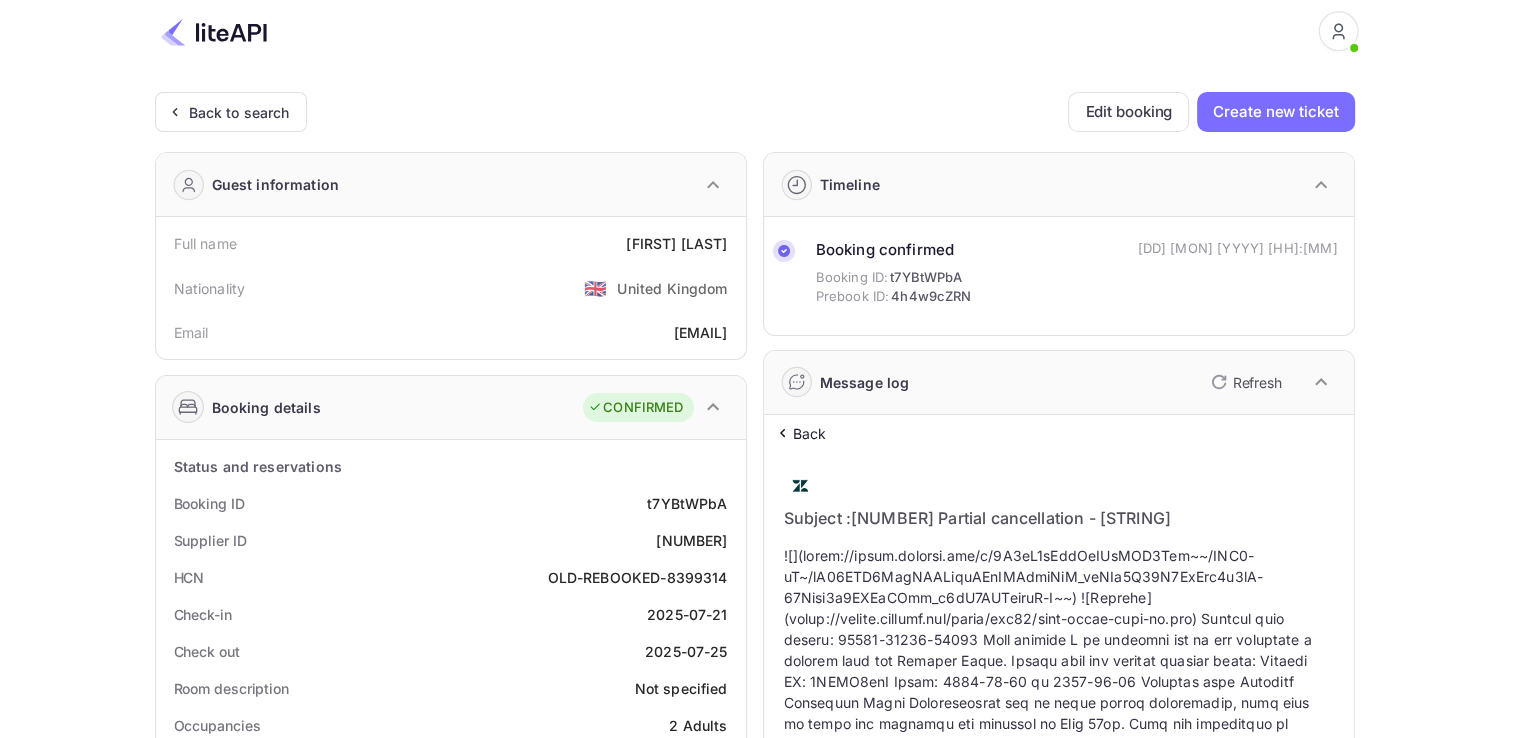 click on "Booking confirmed Booking ID:   [STRING] Prebook ID:   [STRING] [DD] [MON] [YYYY] [HH]:[MM]" at bounding box center [1055, 273] 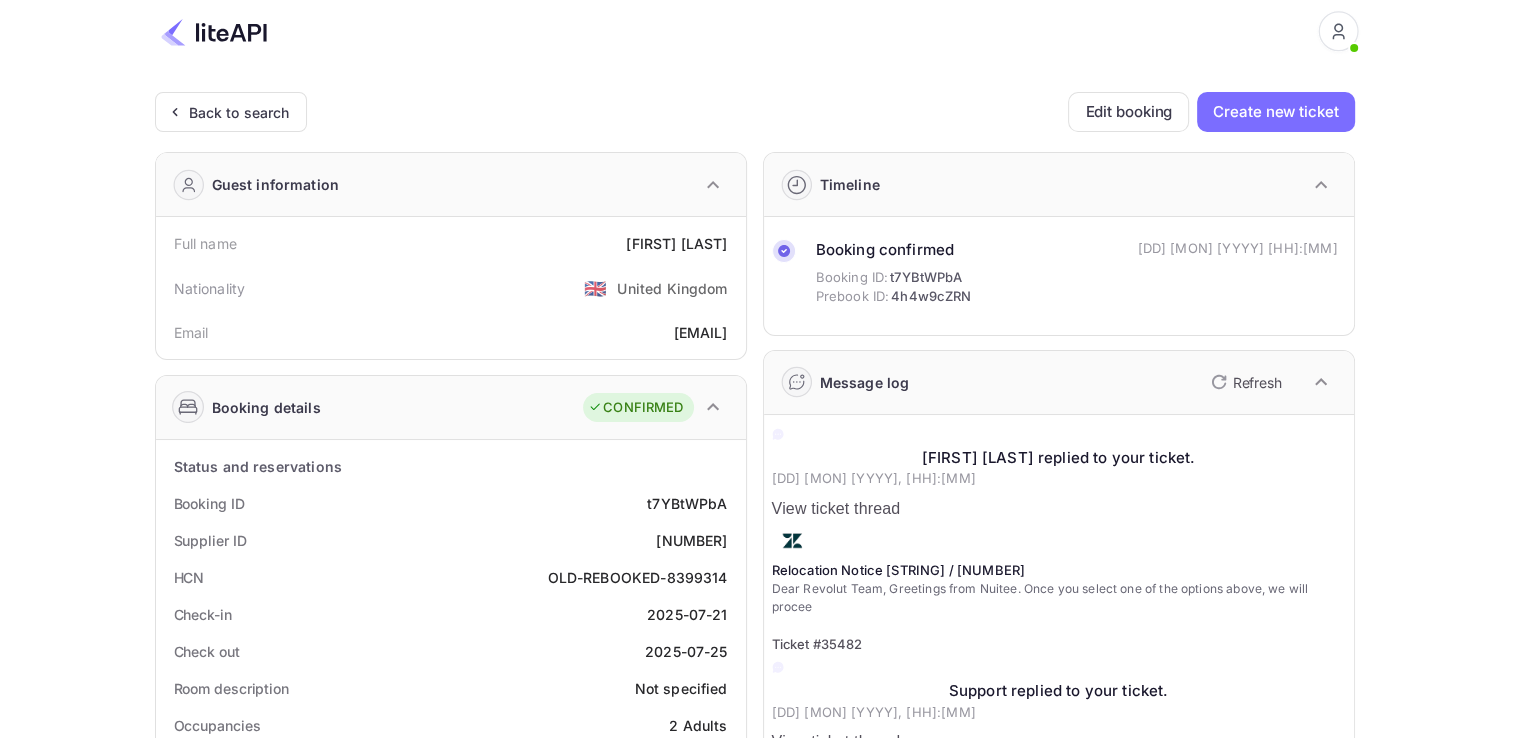 click on "Back to search   Edit booking Create new ticket" at bounding box center (755, 112) 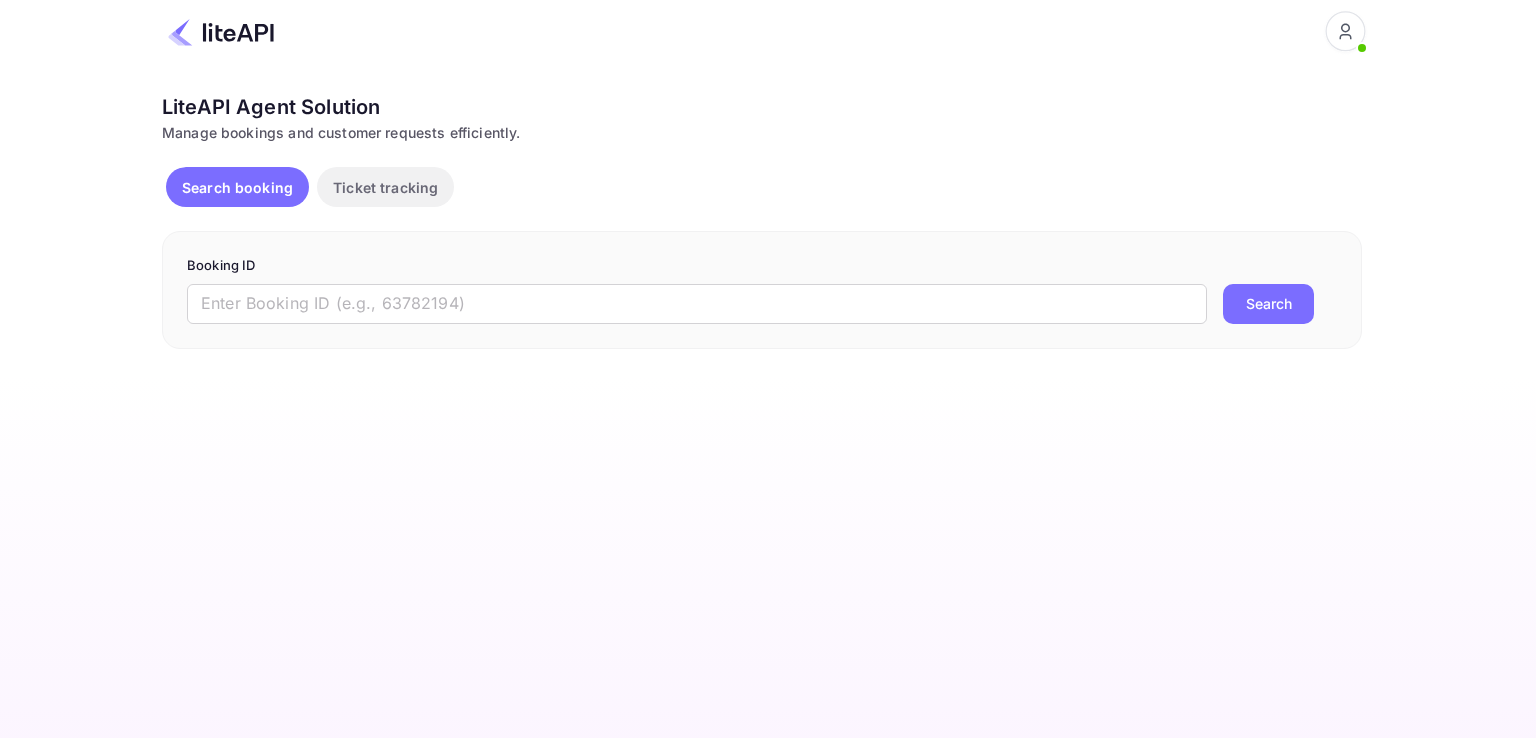 click on "Ticket tracking" at bounding box center [385, 187] 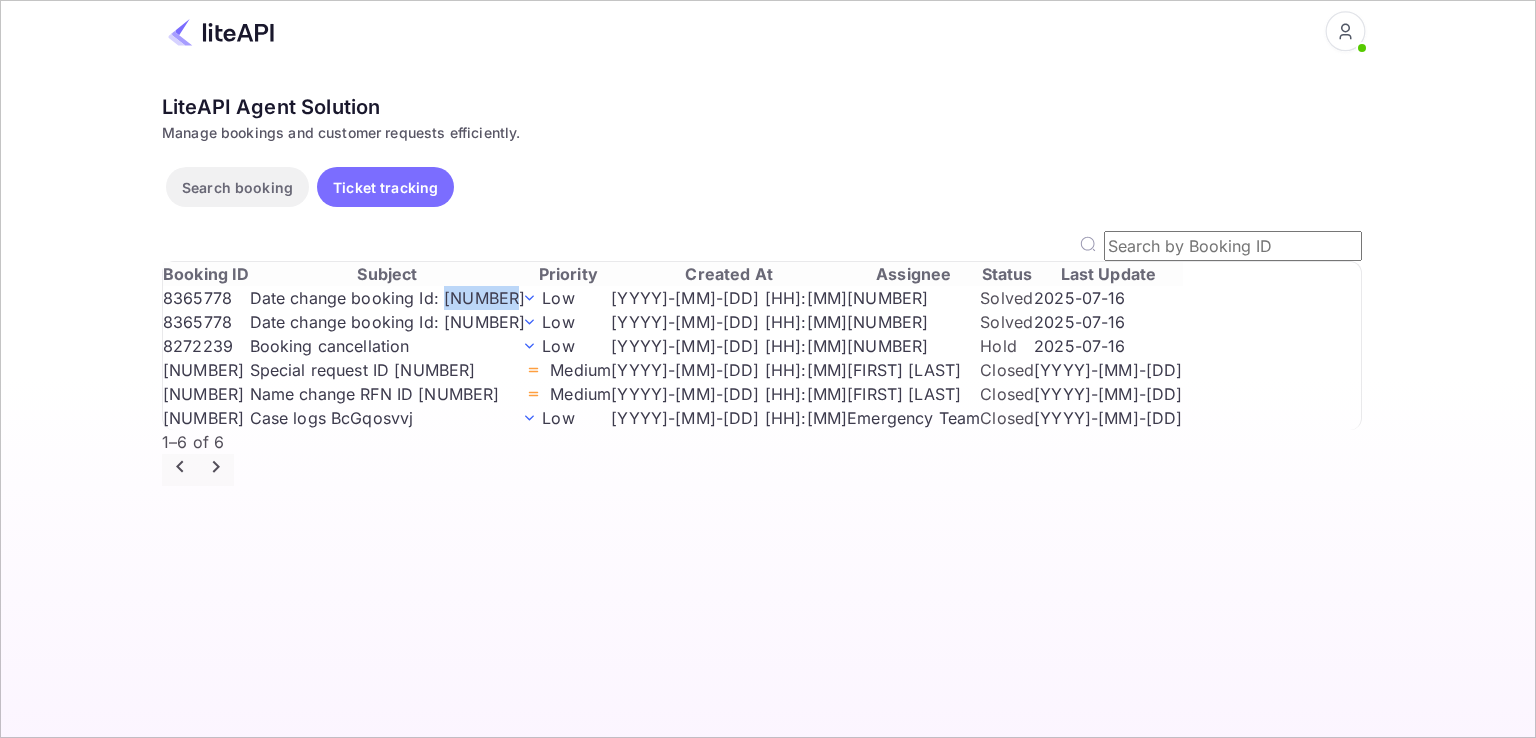 drag, startPoint x: 571, startPoint y: 358, endPoint x: 471, endPoint y: 369, distance: 100.60318 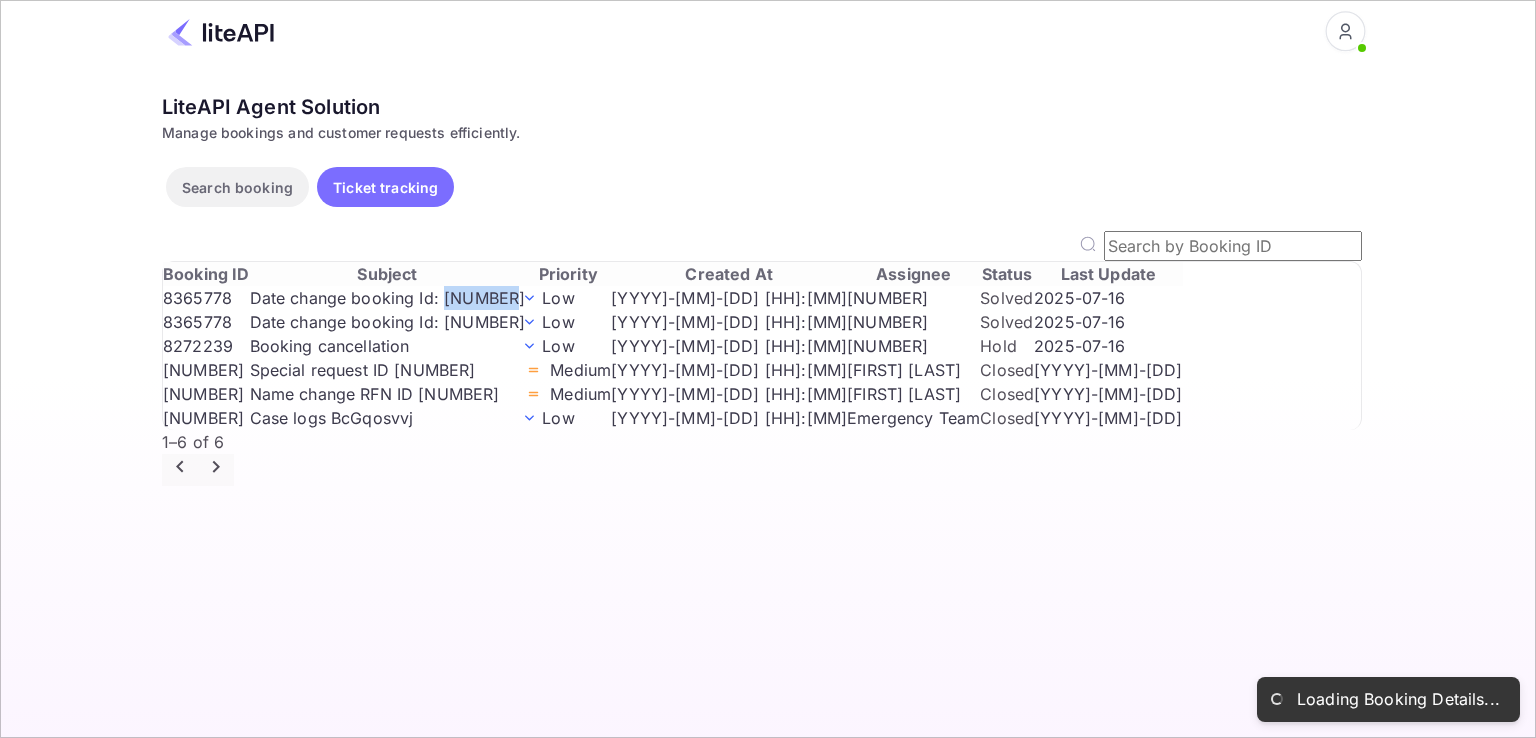copy on "8365778" 